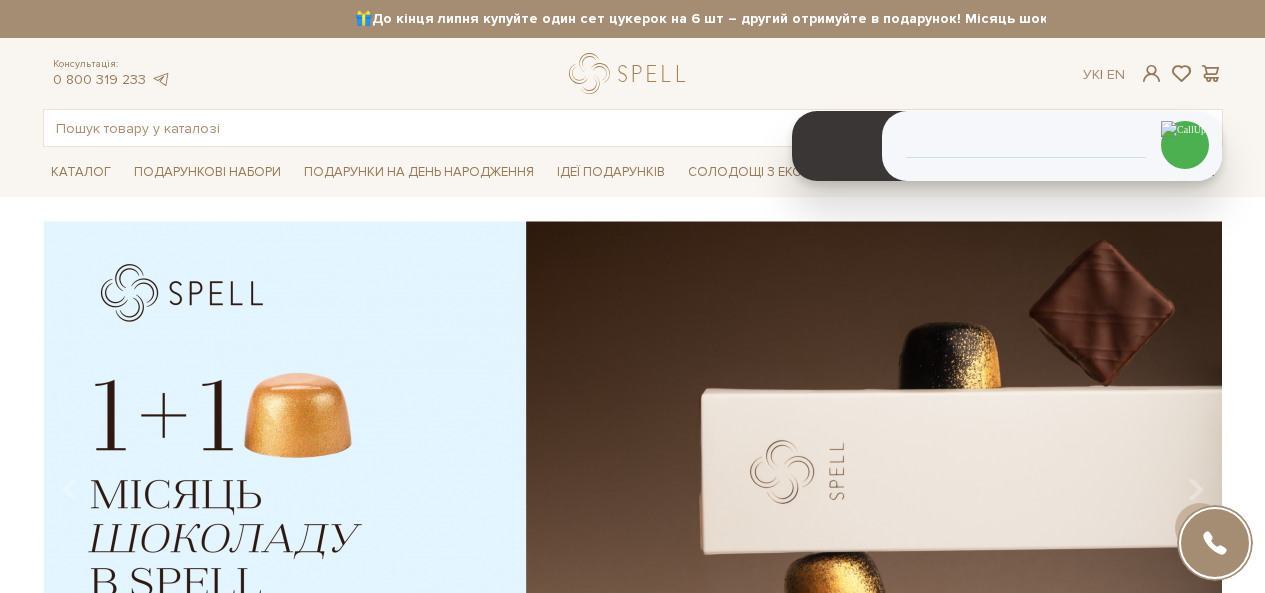 scroll, scrollTop: 700, scrollLeft: 0, axis: vertical 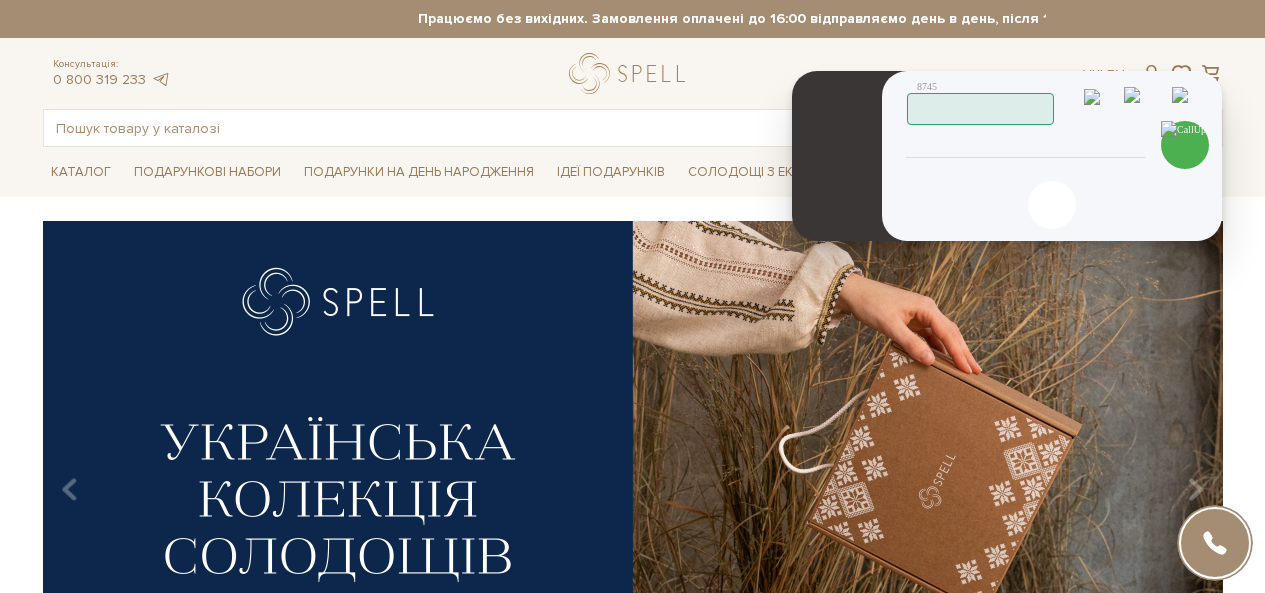 click at bounding box center [1186, 104] 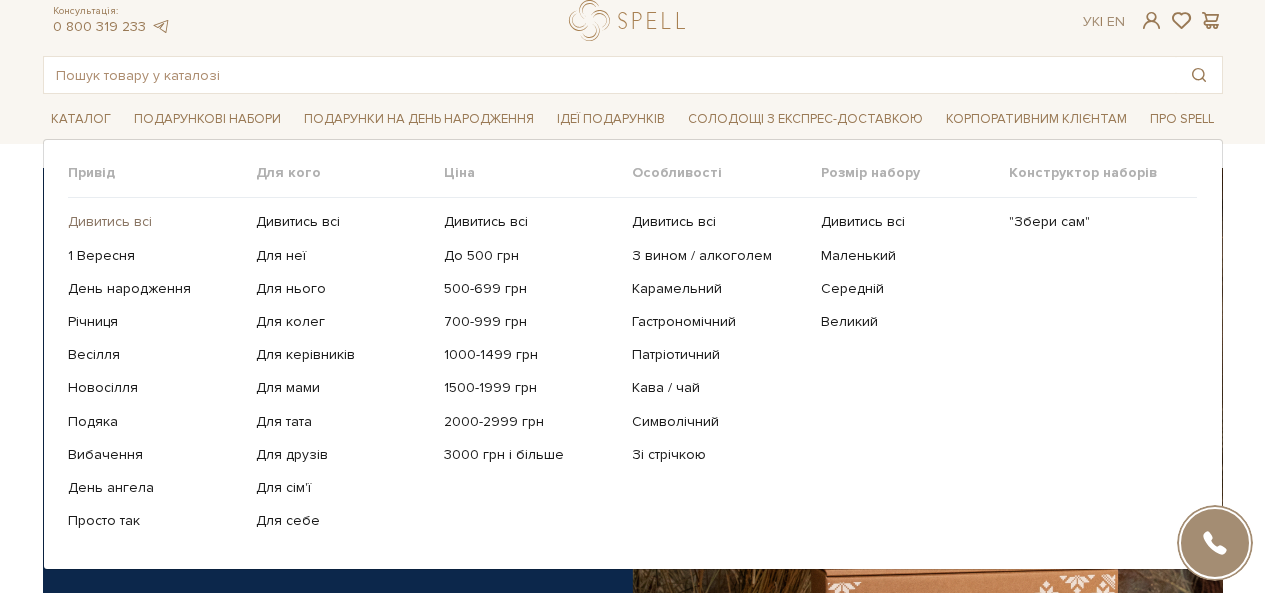 scroll, scrollTop: 100, scrollLeft: 0, axis: vertical 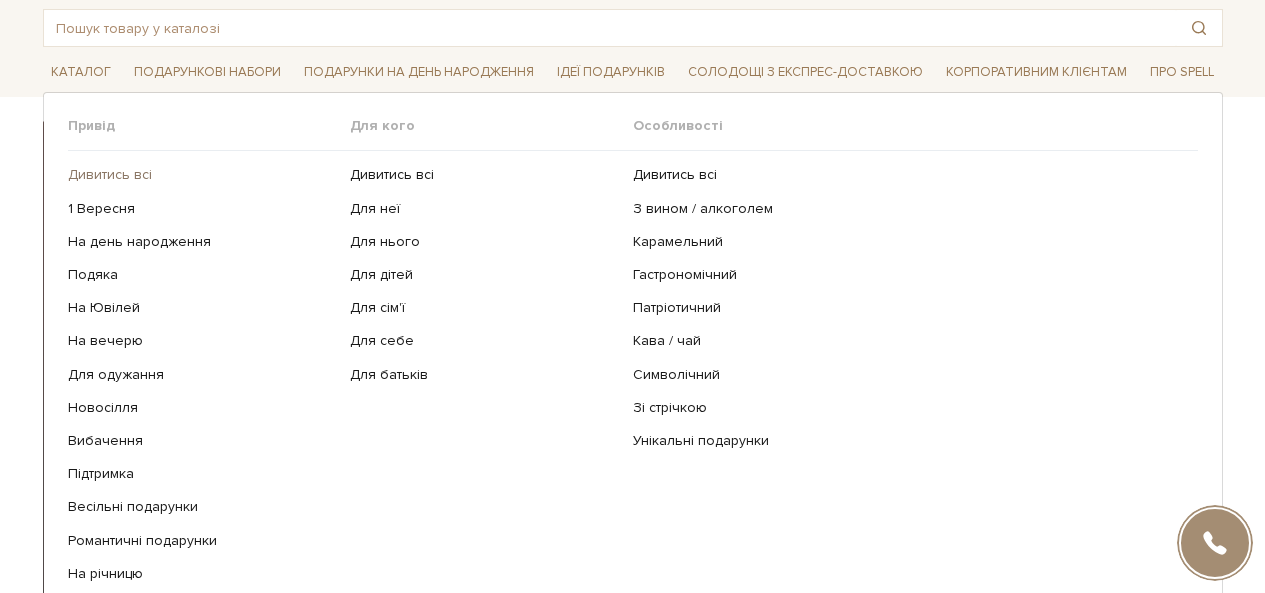click on "Дивитись всі" at bounding box center (202, 175) 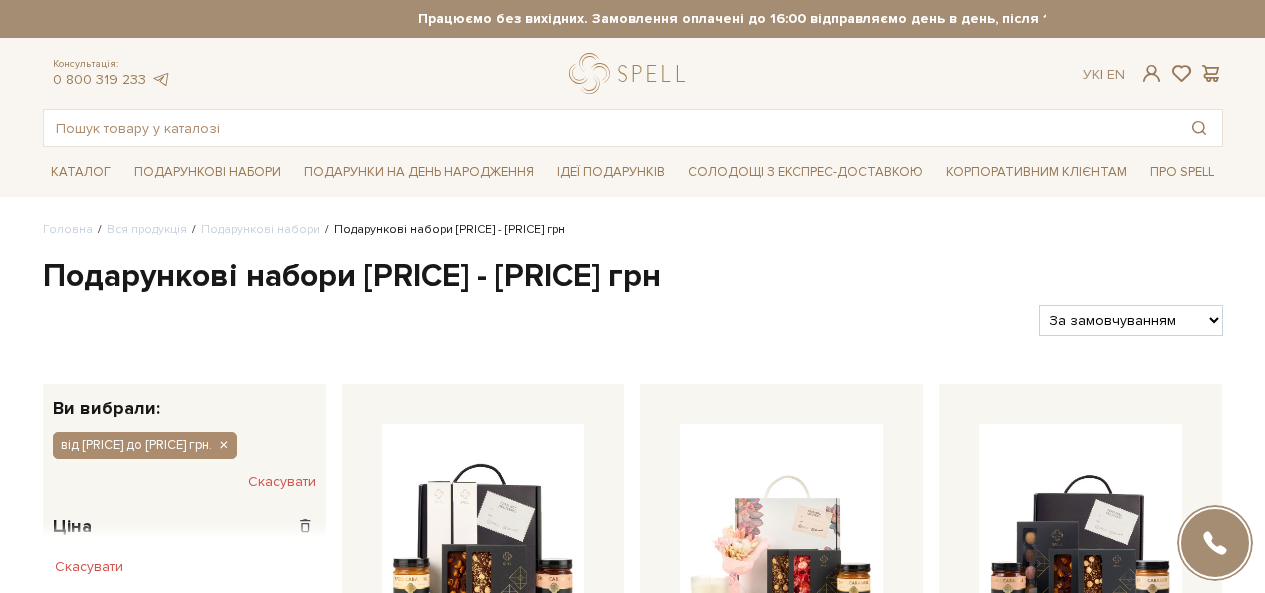 scroll, scrollTop: 0, scrollLeft: 0, axis: both 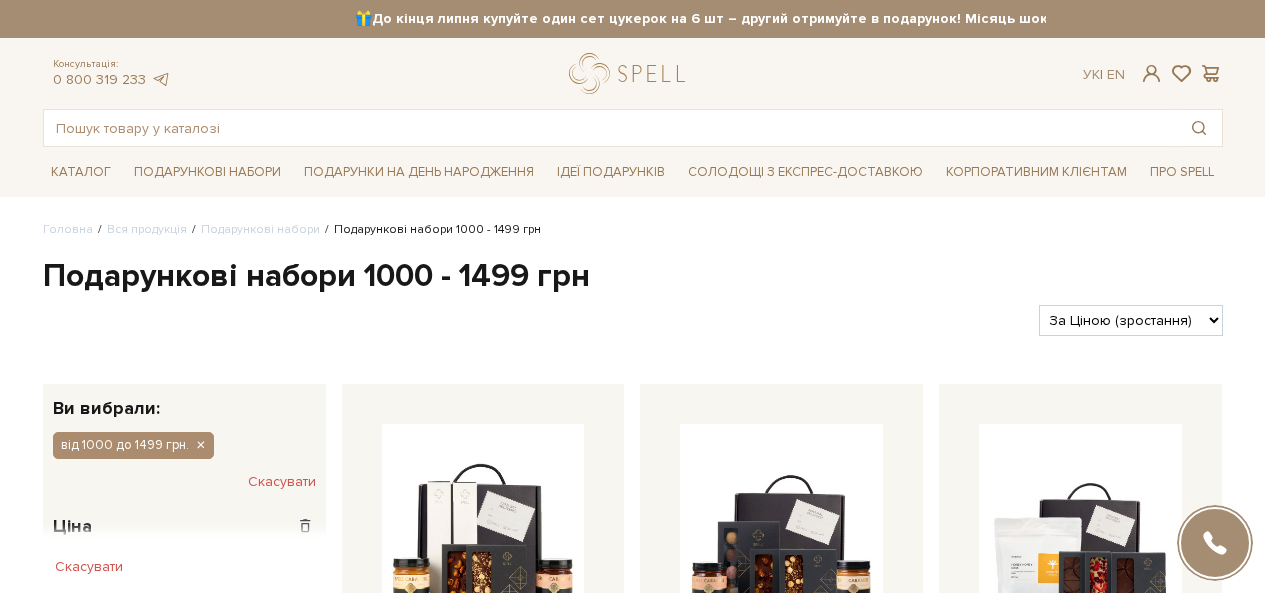 drag, startPoint x: 1136, startPoint y: 314, endPoint x: 1132, endPoint y: 332, distance: 18.439089 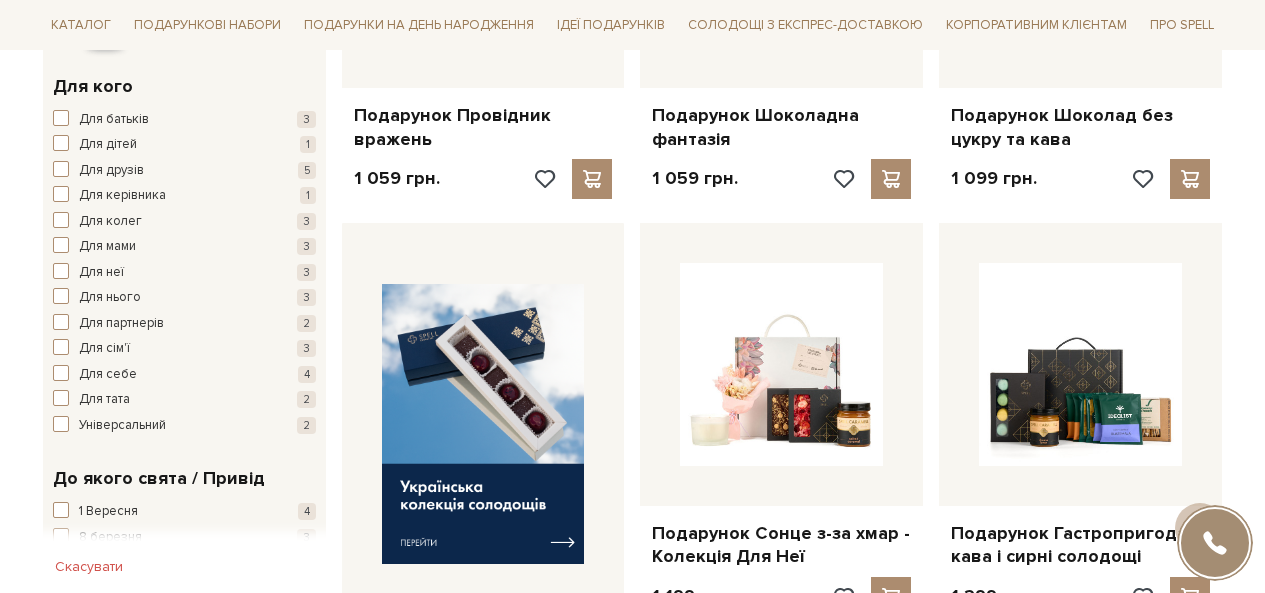 scroll, scrollTop: 800, scrollLeft: 0, axis: vertical 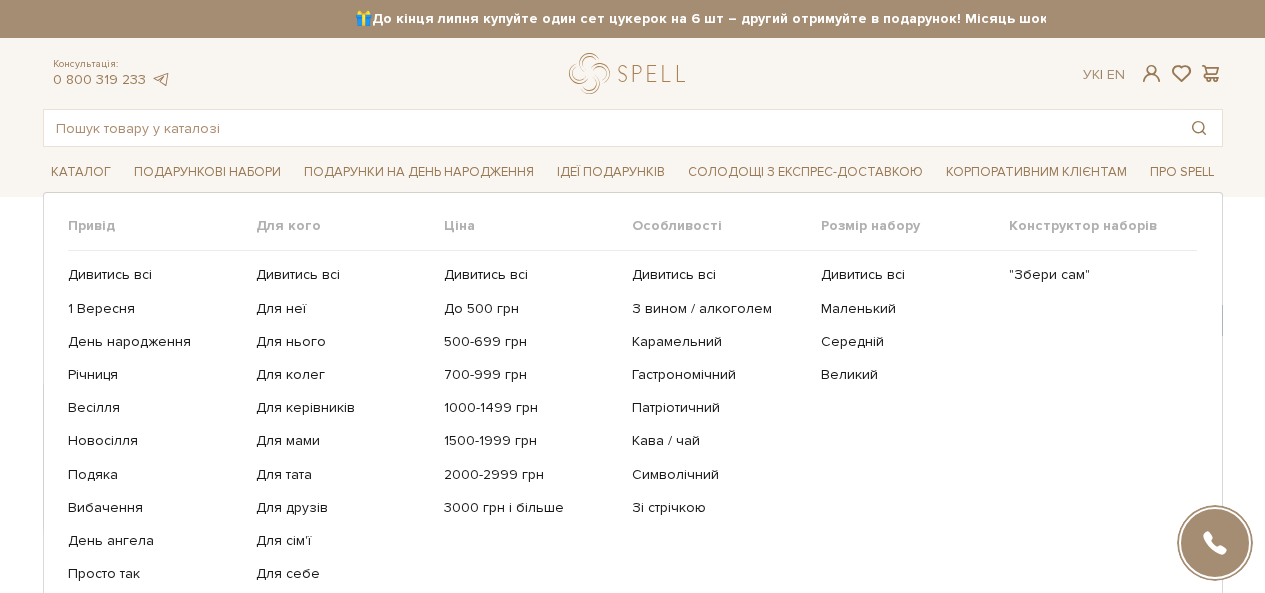 click on "Дивитись всі
До 500 грн
500-699 грн
700-999 грн
1000-1499 грн
1500-1999 грн 2000-2999 грн" at bounding box center [538, 424] 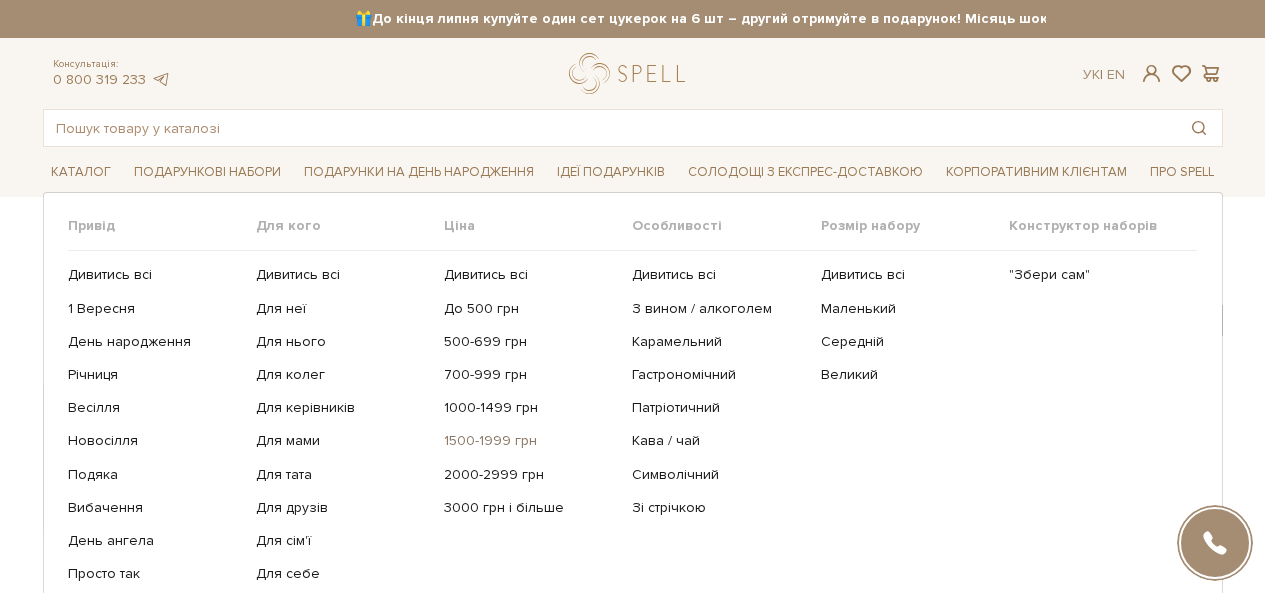 click on "1500-1999 грн" at bounding box center (530, 441) 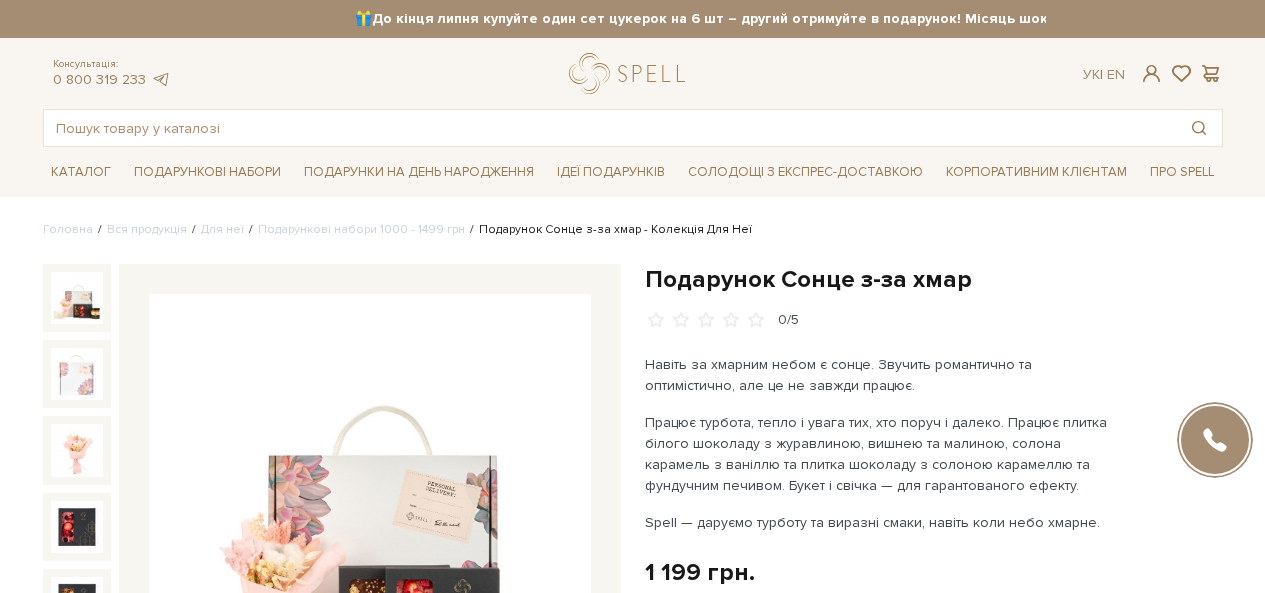 scroll, scrollTop: 0, scrollLeft: 0, axis: both 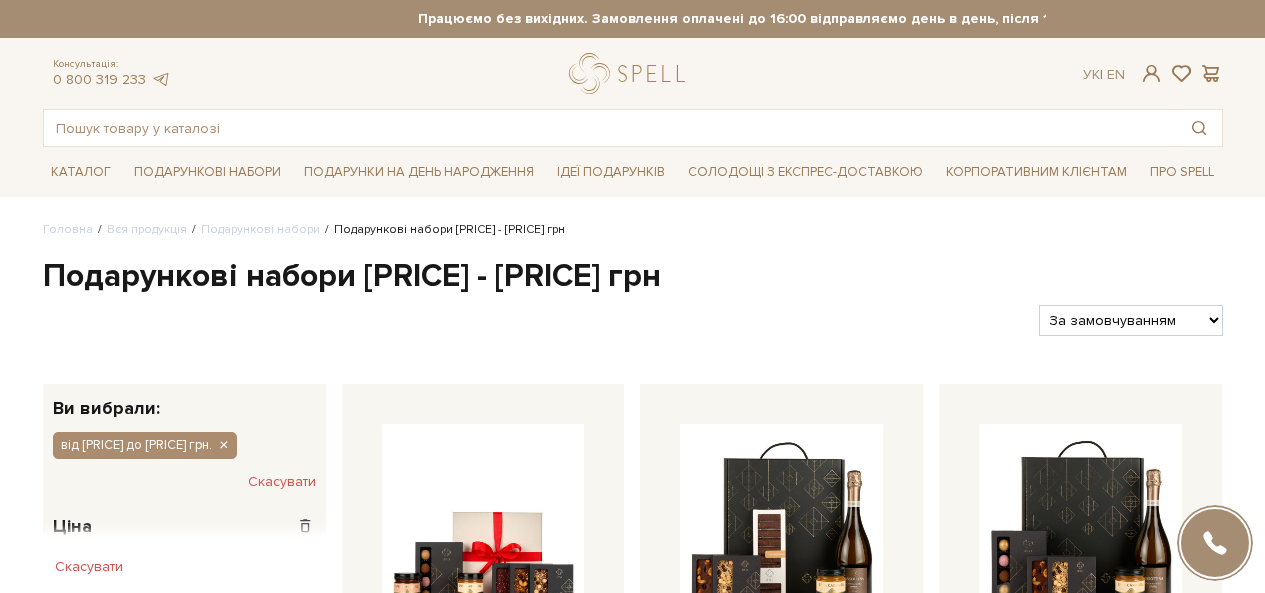 click on "За замовчуванням
За Ціною (зростання)
За Ціною (зменшення)
Новинки
За популярністю" at bounding box center [1130, 320] 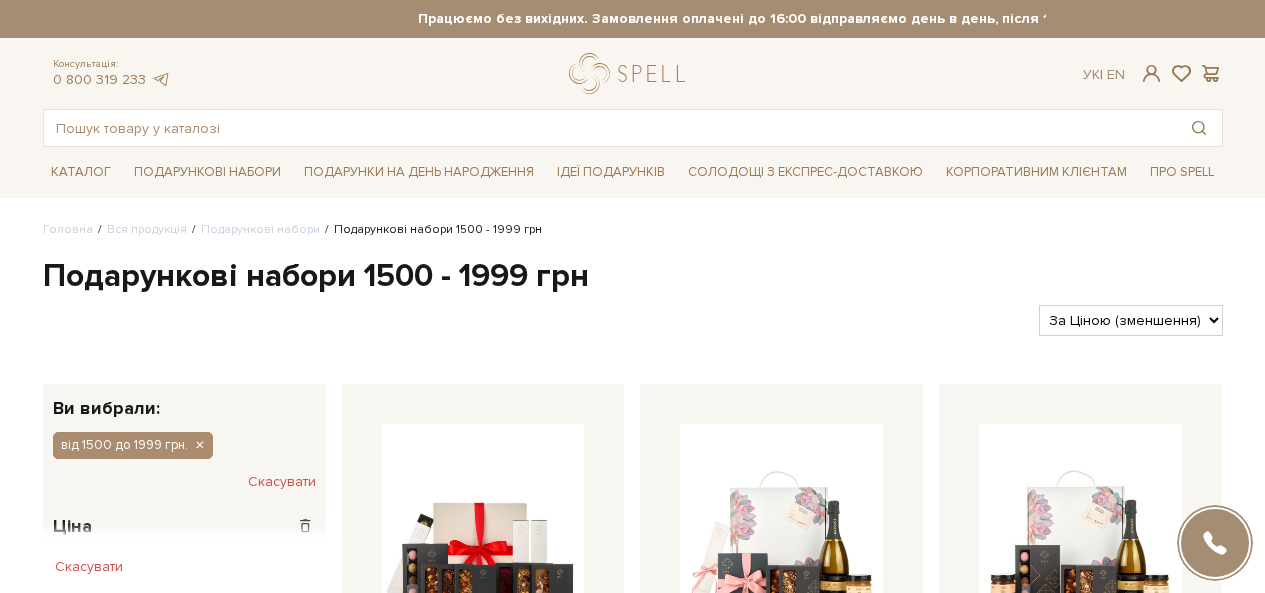 scroll, scrollTop: 0, scrollLeft: 0, axis: both 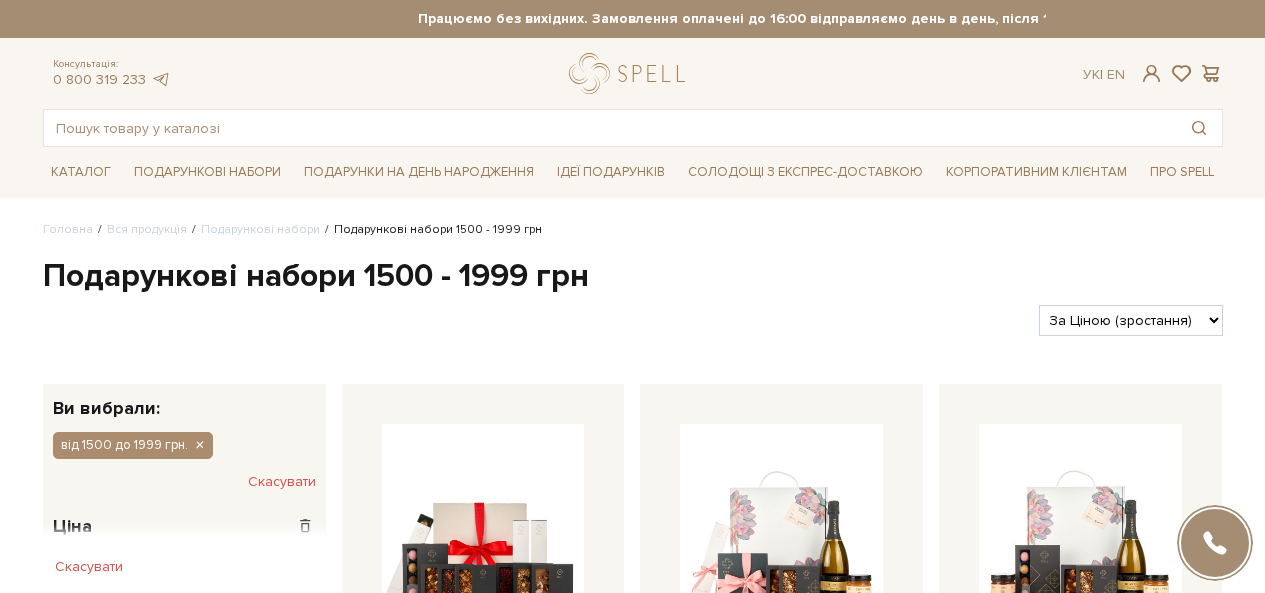 click on "За замовчуванням
За Ціною (зростання)
За Ціною (зменшення)
Новинки
За популярністю" at bounding box center [1130, 320] 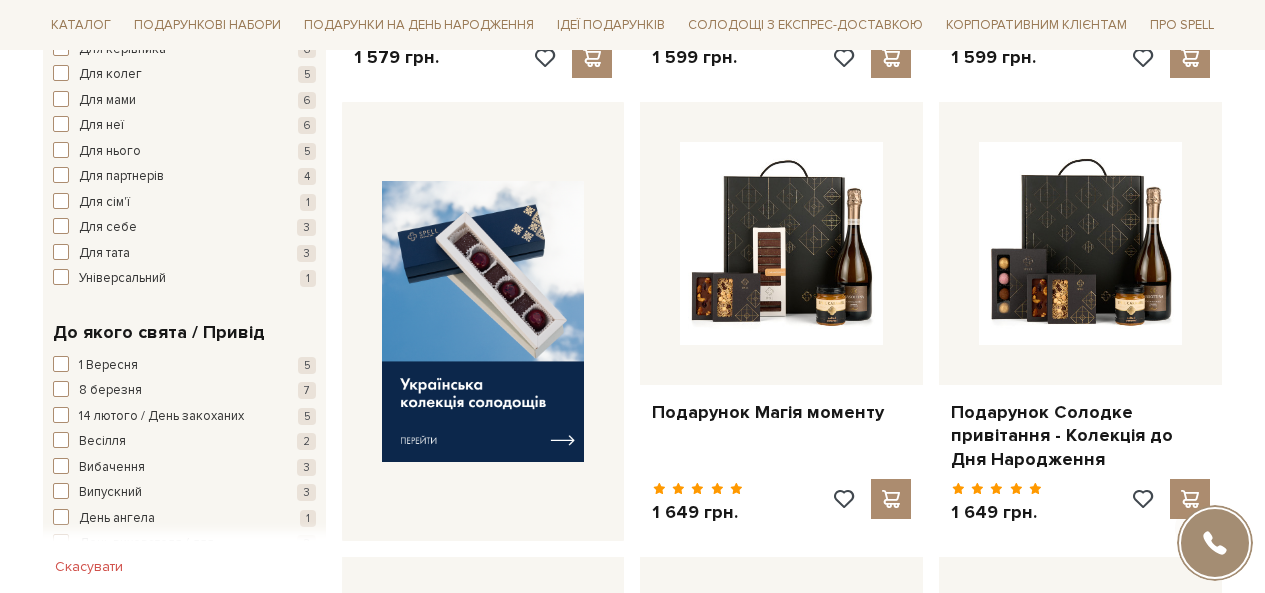 scroll, scrollTop: 700, scrollLeft: 0, axis: vertical 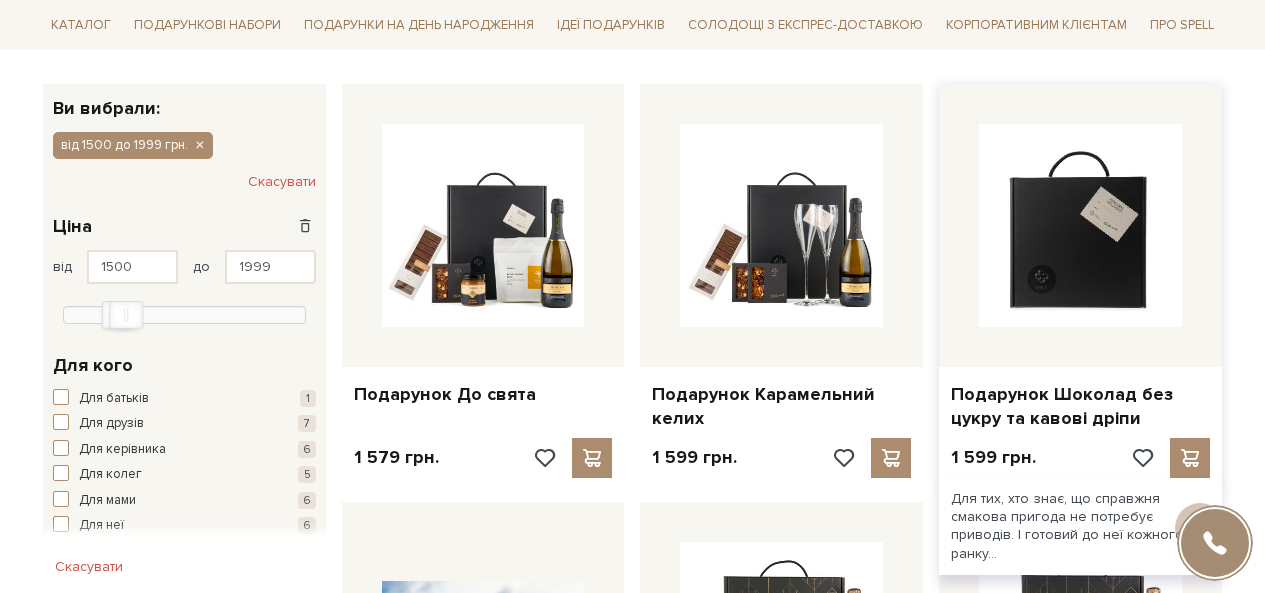 click at bounding box center (1080, 225) 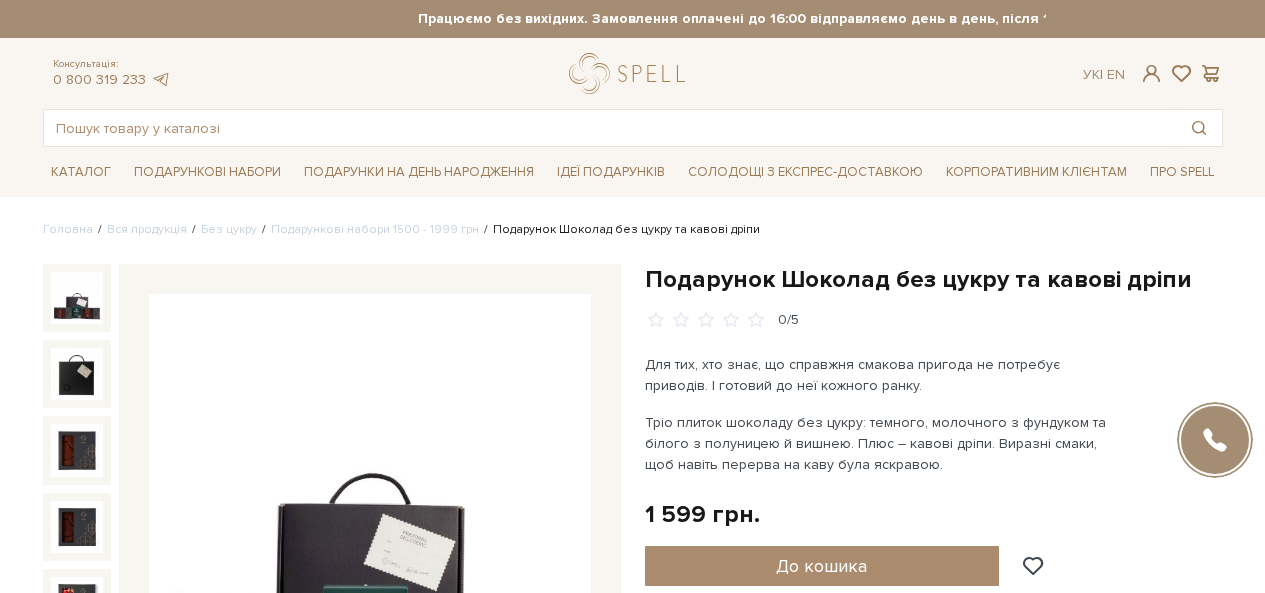 scroll, scrollTop: 0, scrollLeft: 0, axis: both 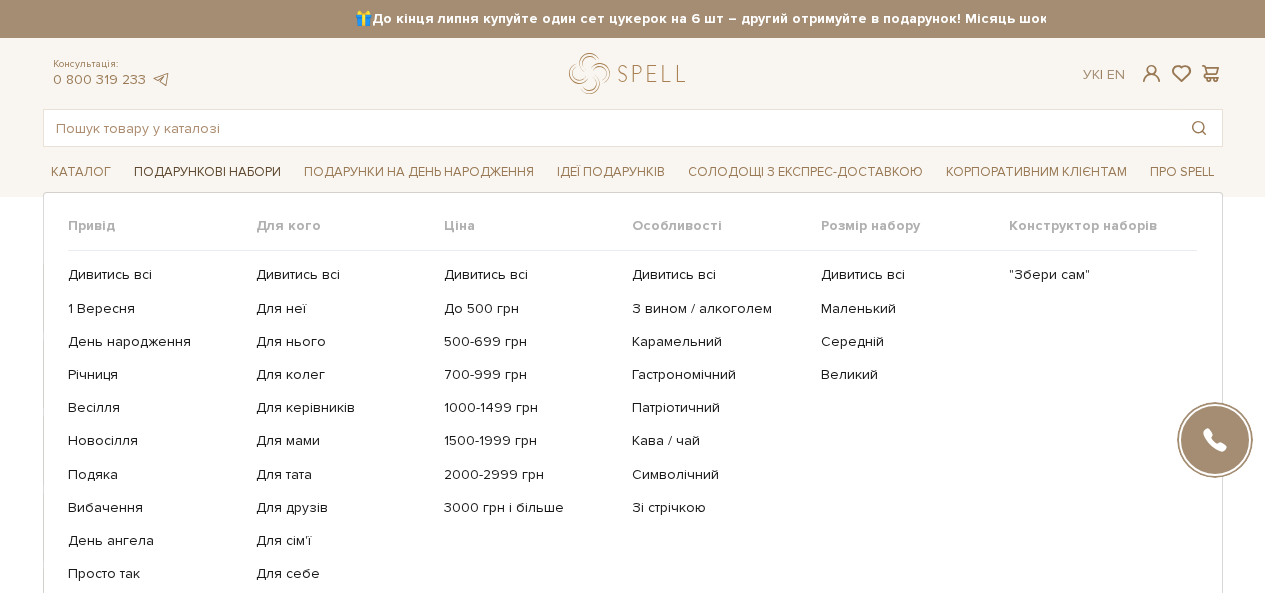 click on "Подарункові набори" at bounding box center (207, 172) 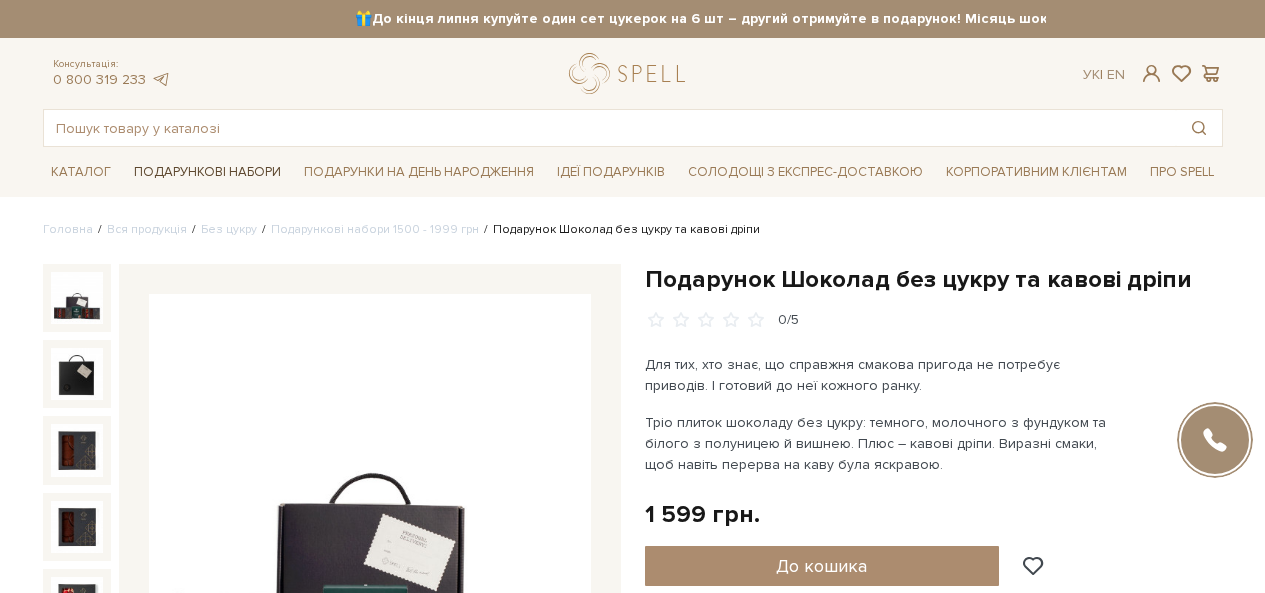 click on "Подарункові набори" at bounding box center (207, 172) 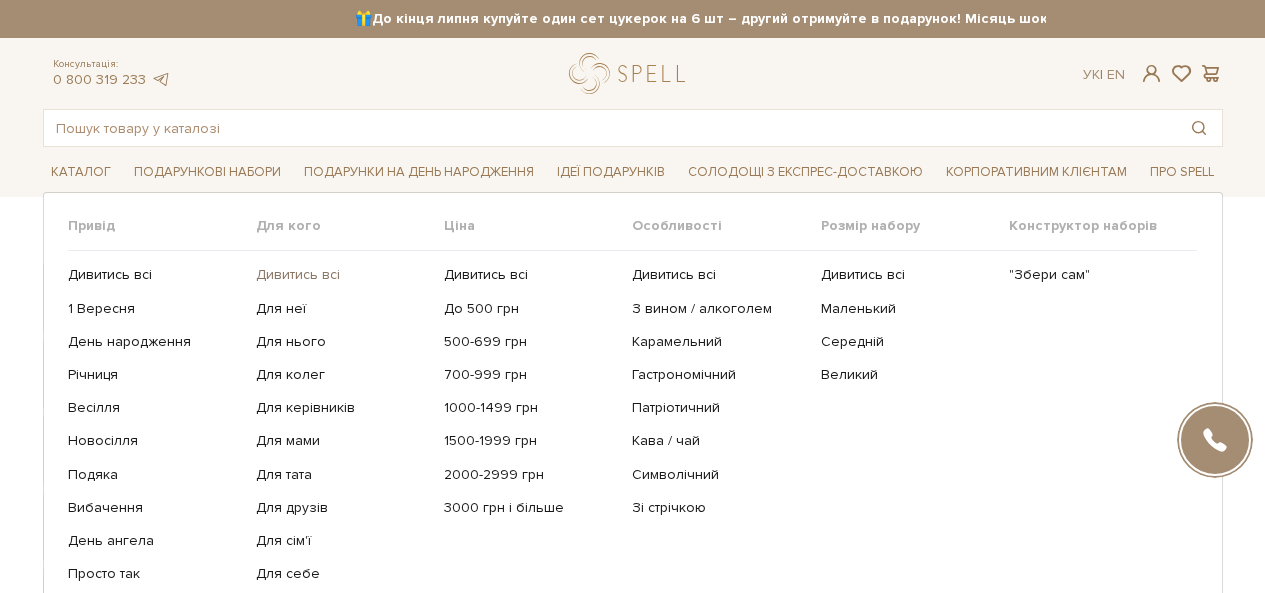 click on "Дивитись всі" at bounding box center [342, 275] 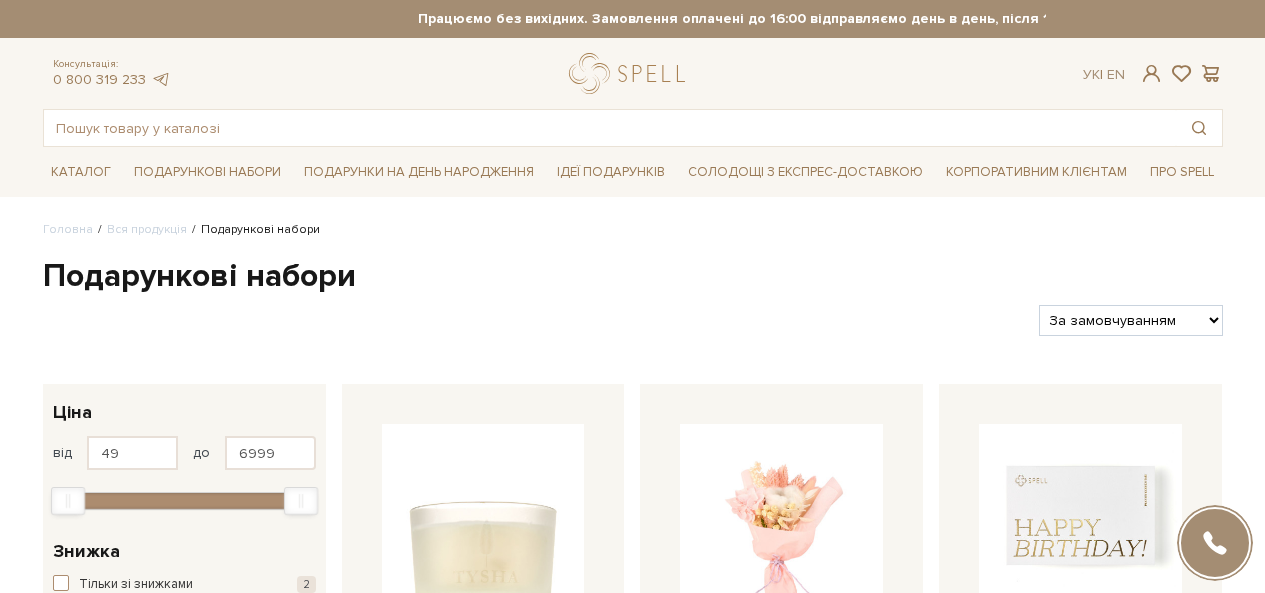 click on "За замовчуванням
За Ціною (зростання)
За Ціною (зменшення)
Новинки
За популярністю" at bounding box center (1130, 320) 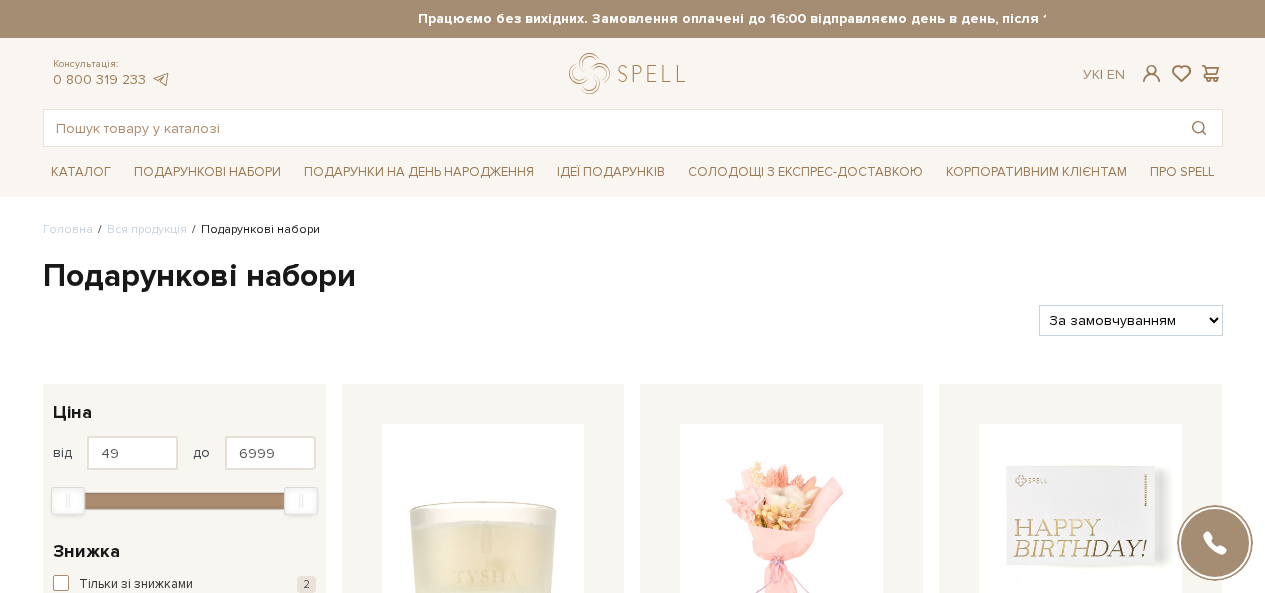 select on "https://spellchocolate.com/our-productions/podarunkovi-box/?sort=p.price&order=ASC" 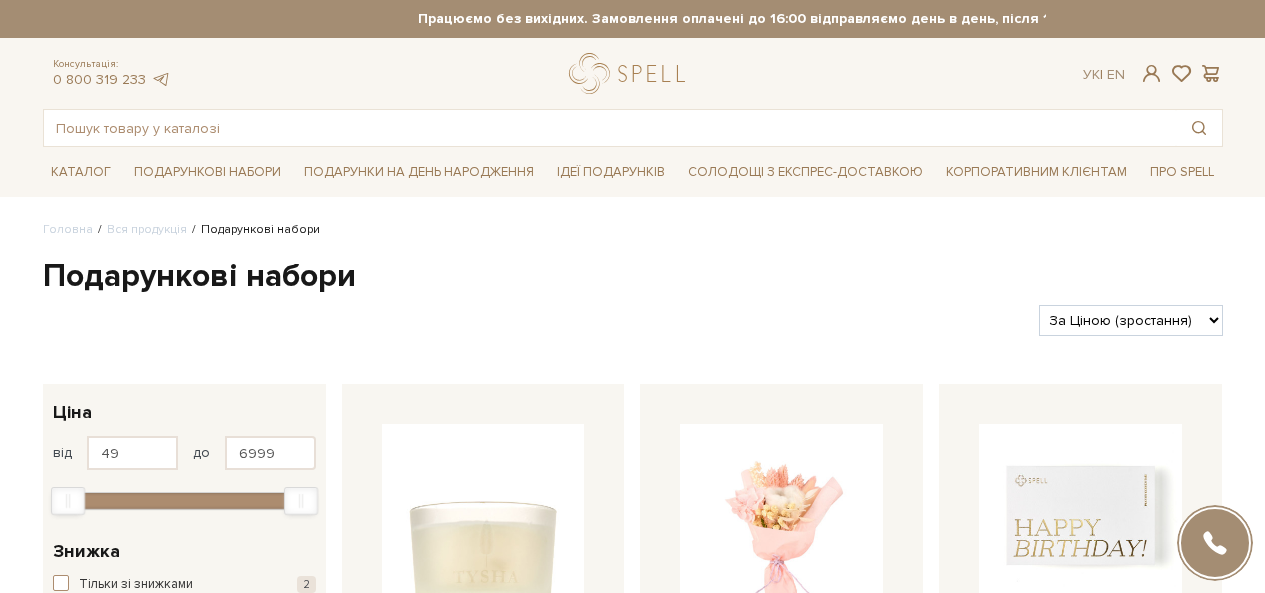 click on "За замовчуванням
За Ціною (зростання)
За Ціною (зменшення)
Новинки
За популярністю" at bounding box center (1130, 320) 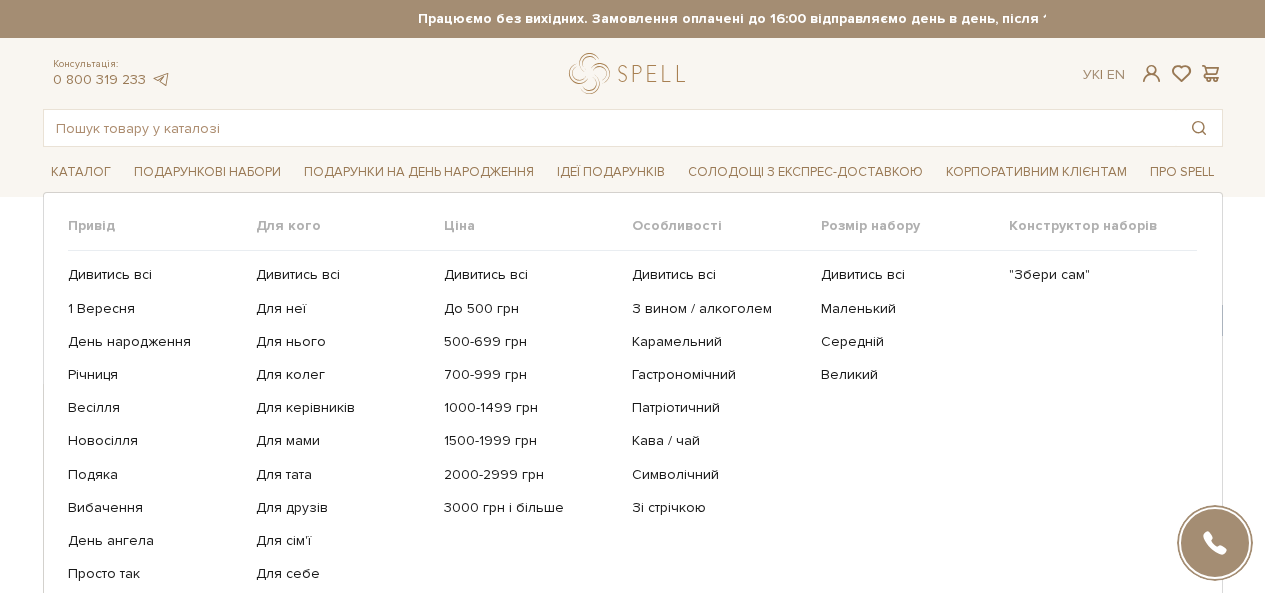 scroll, scrollTop: 0, scrollLeft: 0, axis: both 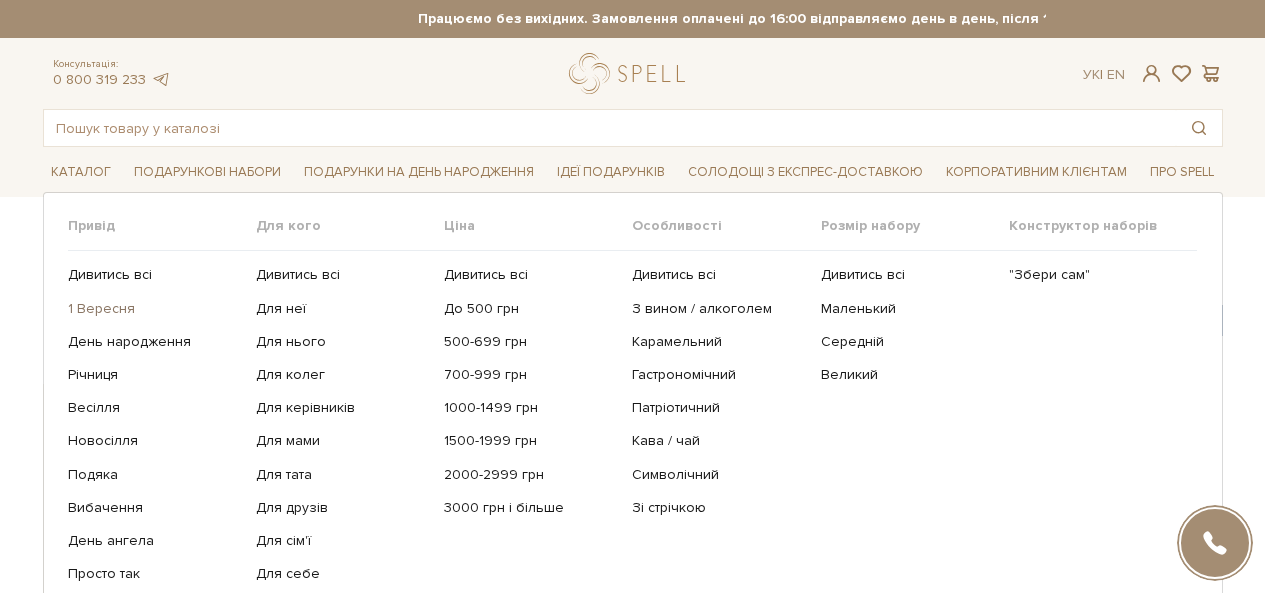 click on "1 Вересня" at bounding box center (154, 309) 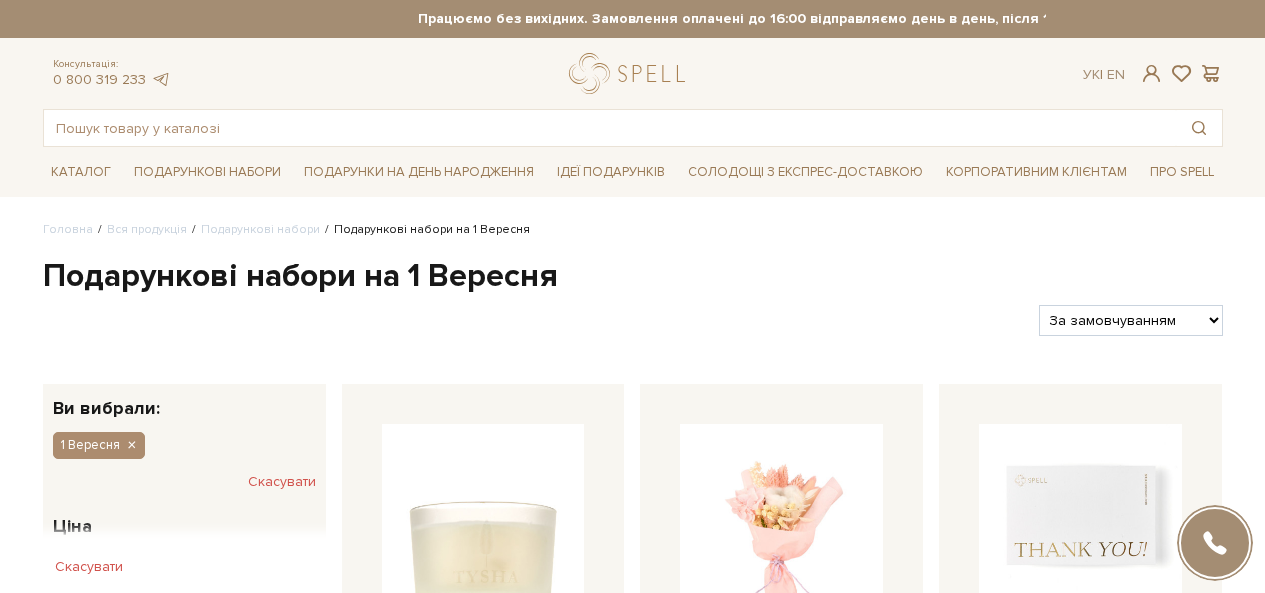 click on "Фільтри
За замовчуванням
За Ціною (зростання)
За Ціною (зменшення)
Новинки За популярністю" at bounding box center [633, 312] 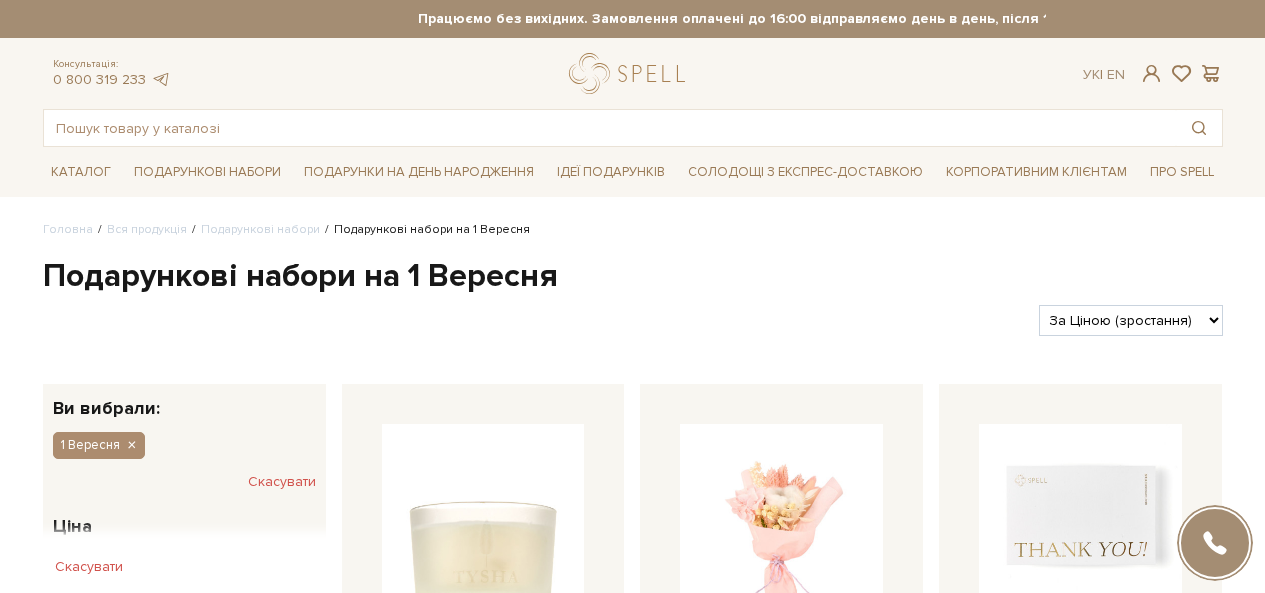 click on "За замовчуванням
За Ціною (зростання)
За Ціною (зменшення)
Новинки
За популярністю" at bounding box center [1130, 320] 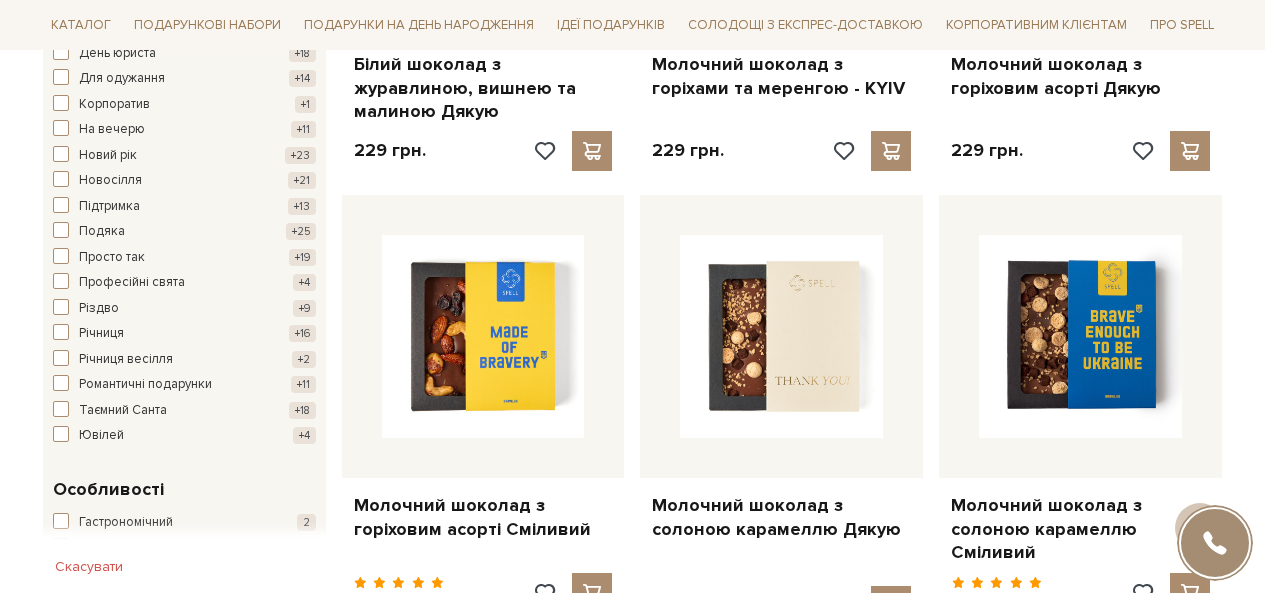 scroll, scrollTop: 2100, scrollLeft: 0, axis: vertical 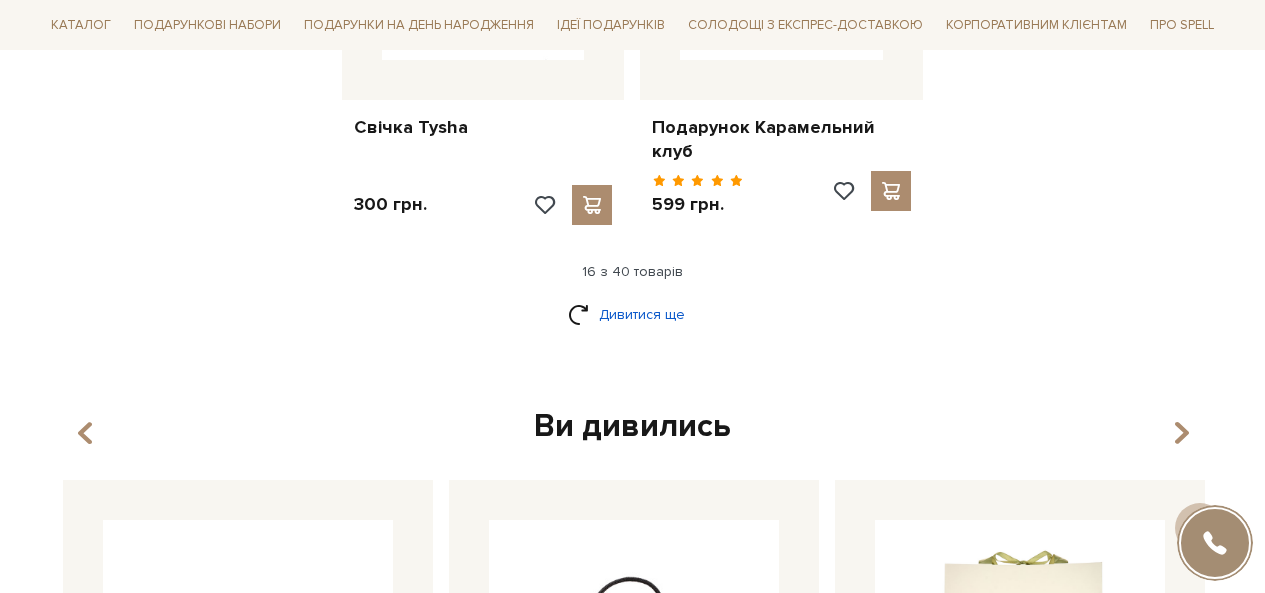 click on "Дивитися ще" at bounding box center [633, 314] 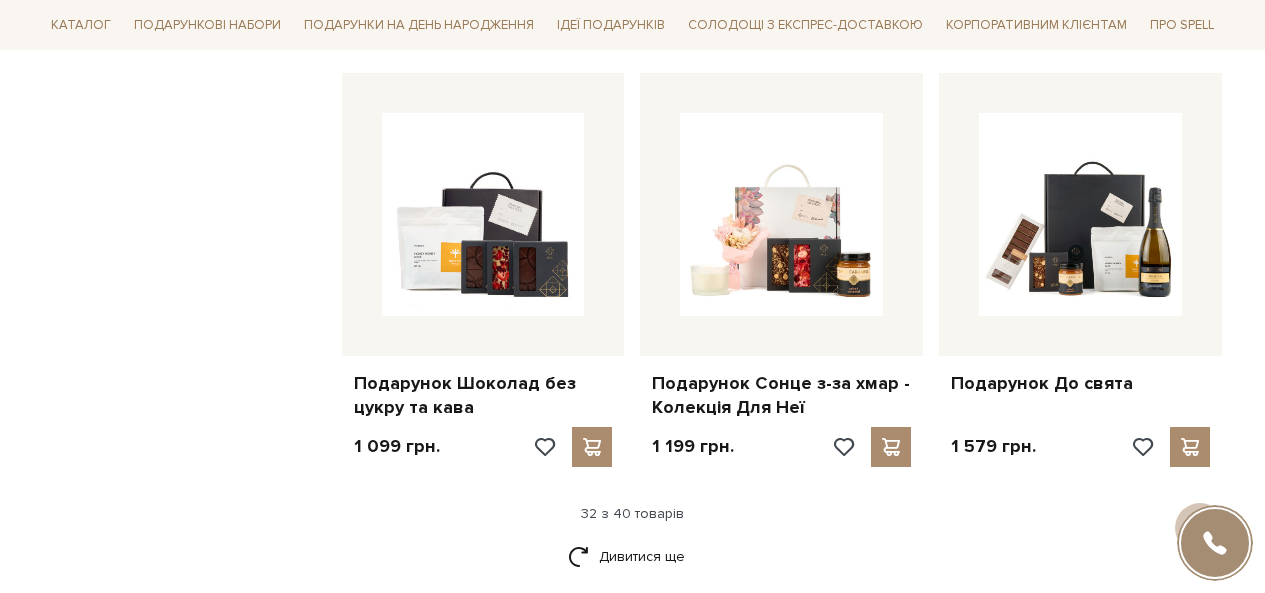 scroll, scrollTop: 4700, scrollLeft: 0, axis: vertical 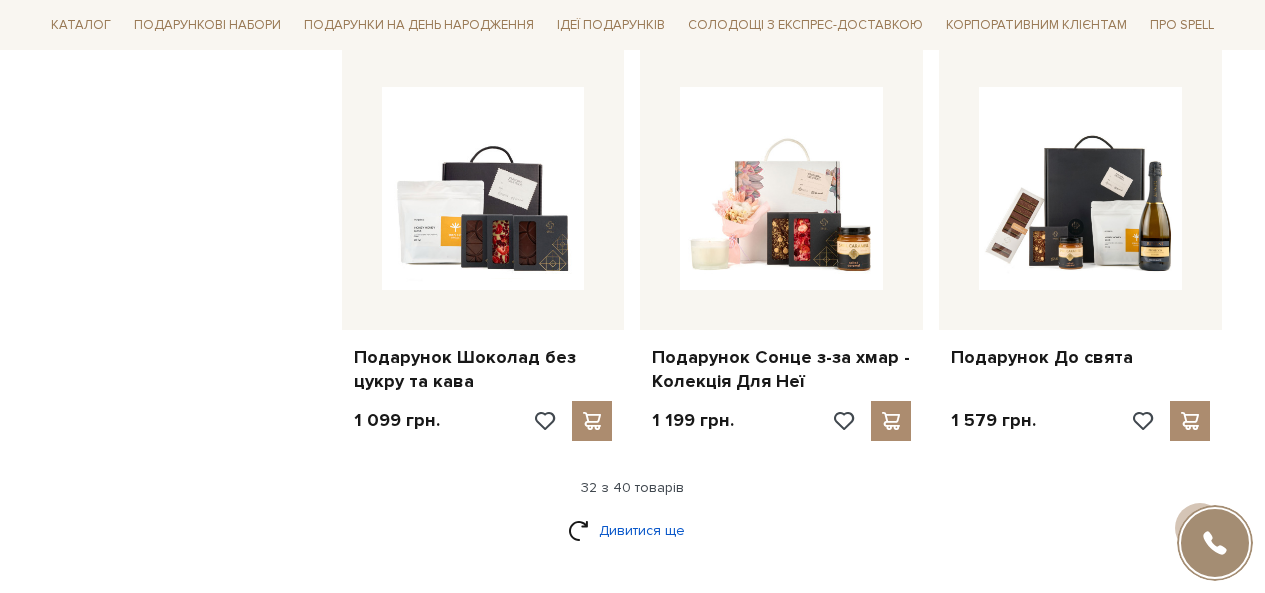 click on "Дивитися ще" at bounding box center [633, 530] 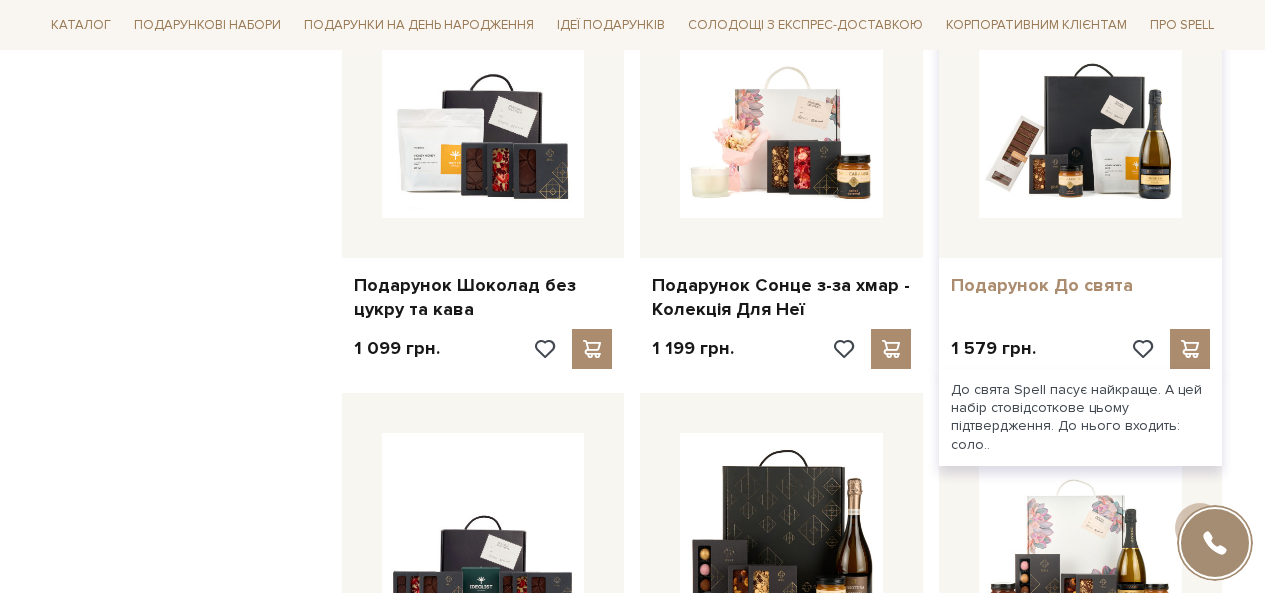 scroll, scrollTop: 4500, scrollLeft: 0, axis: vertical 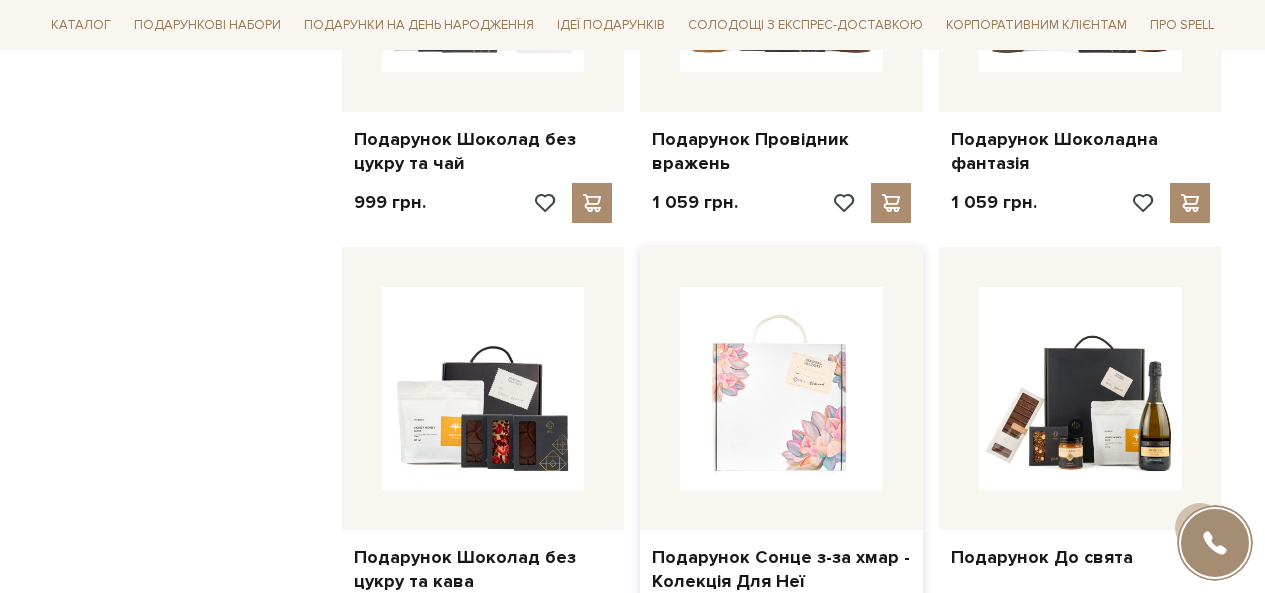 click at bounding box center (781, 388) 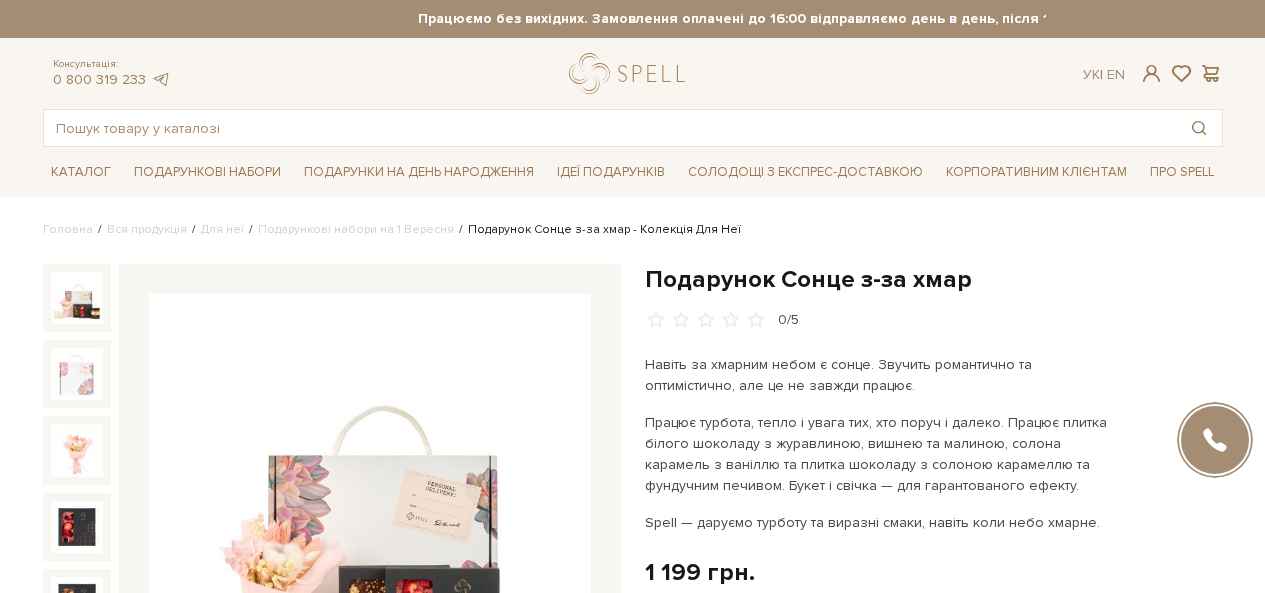 scroll, scrollTop: 0, scrollLeft: 0, axis: both 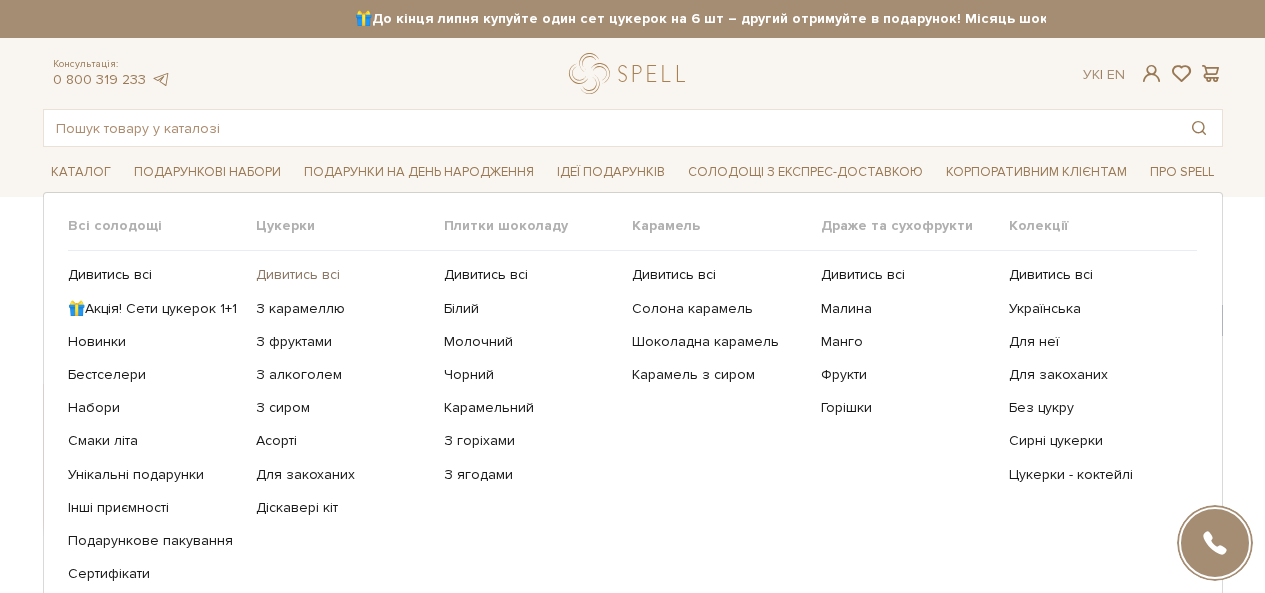 click on "Дивитись всі" at bounding box center (342, 275) 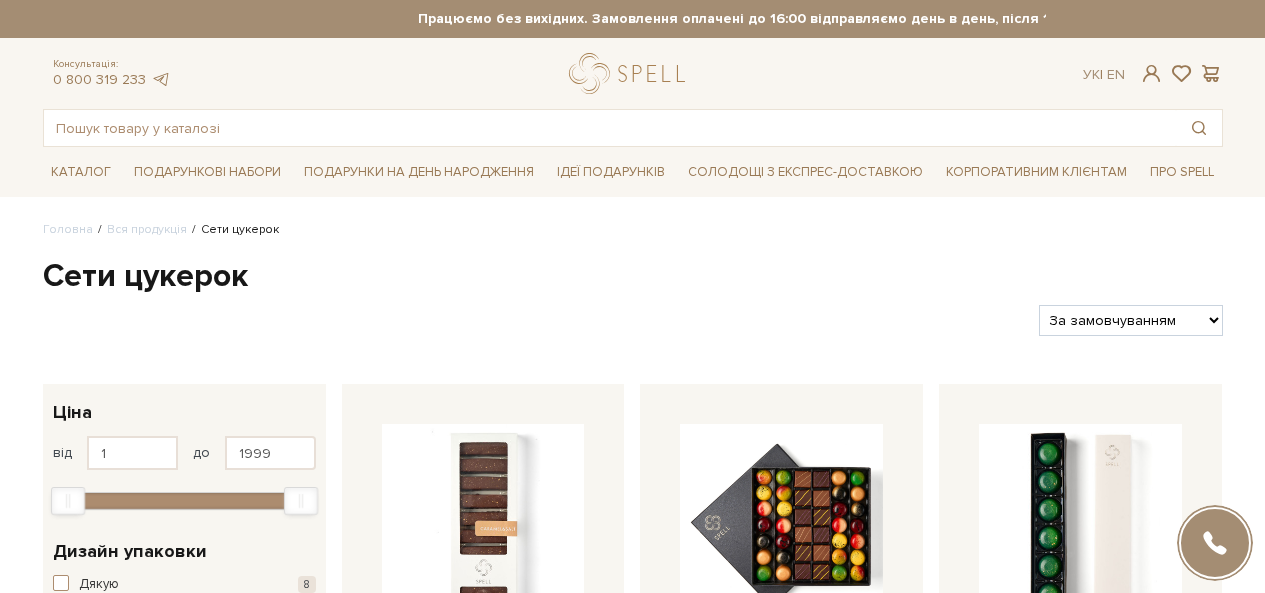 click on "За замовчуванням
За Ціною (зростання)
За Ціною (зменшення)
Новинки
За популярністю" at bounding box center (1130, 320) 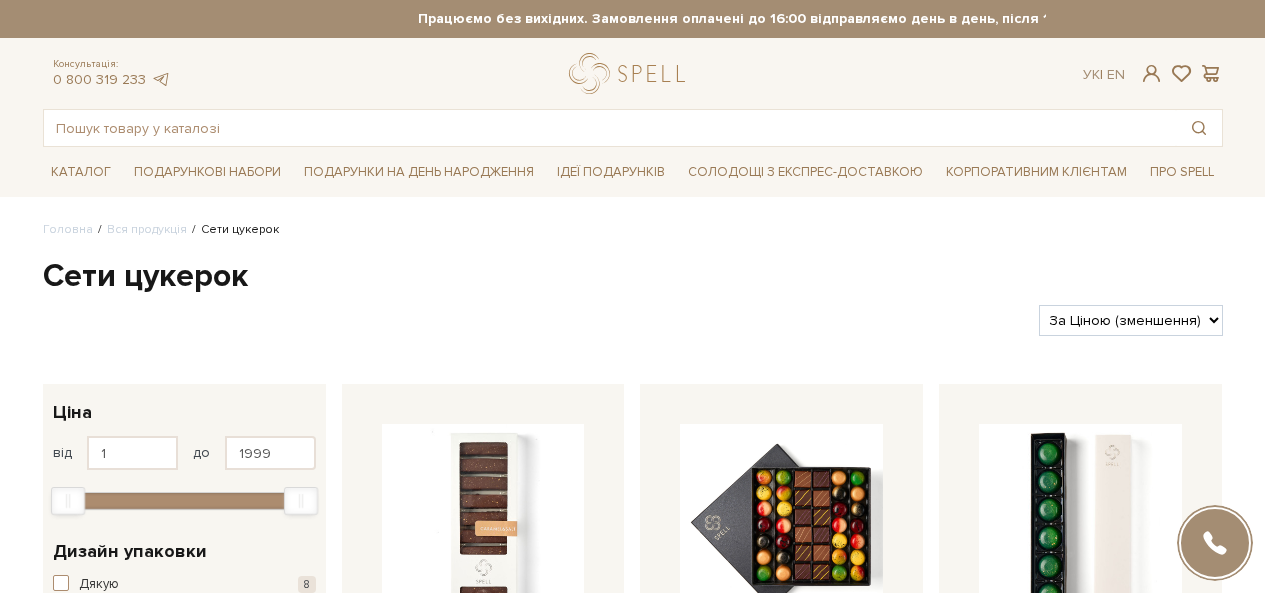 click on "За замовчуванням
За Ціною (зростання)
За Ціною (зменшення)
Новинки
За популярністю" at bounding box center [1130, 320] 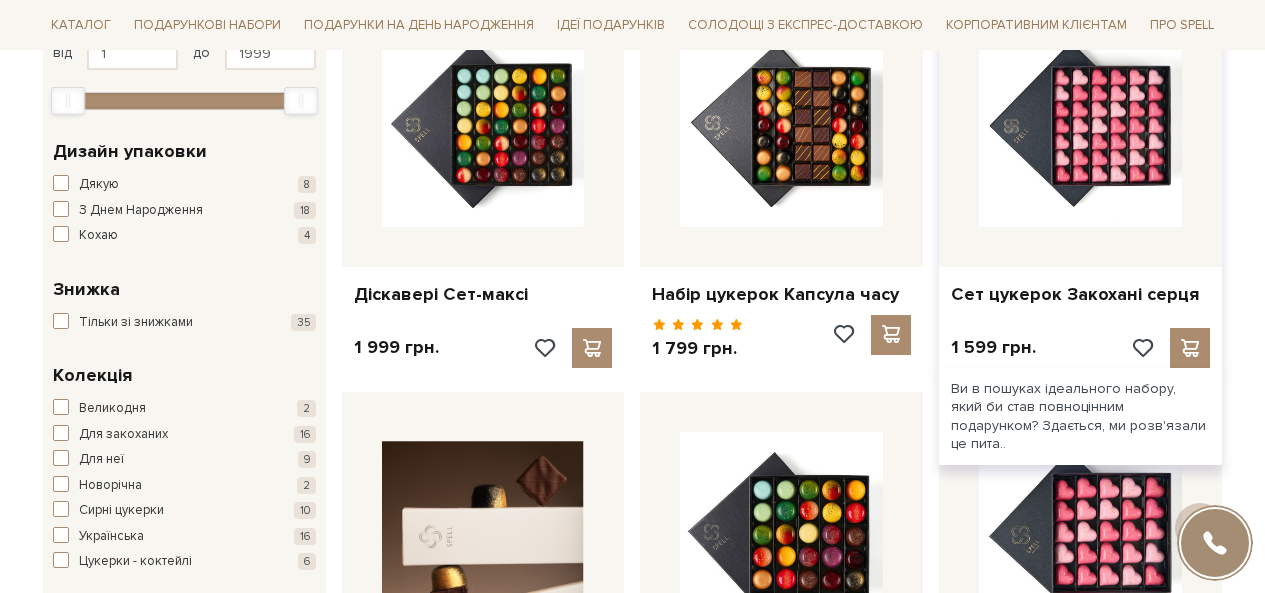 scroll, scrollTop: 857, scrollLeft: 0, axis: vertical 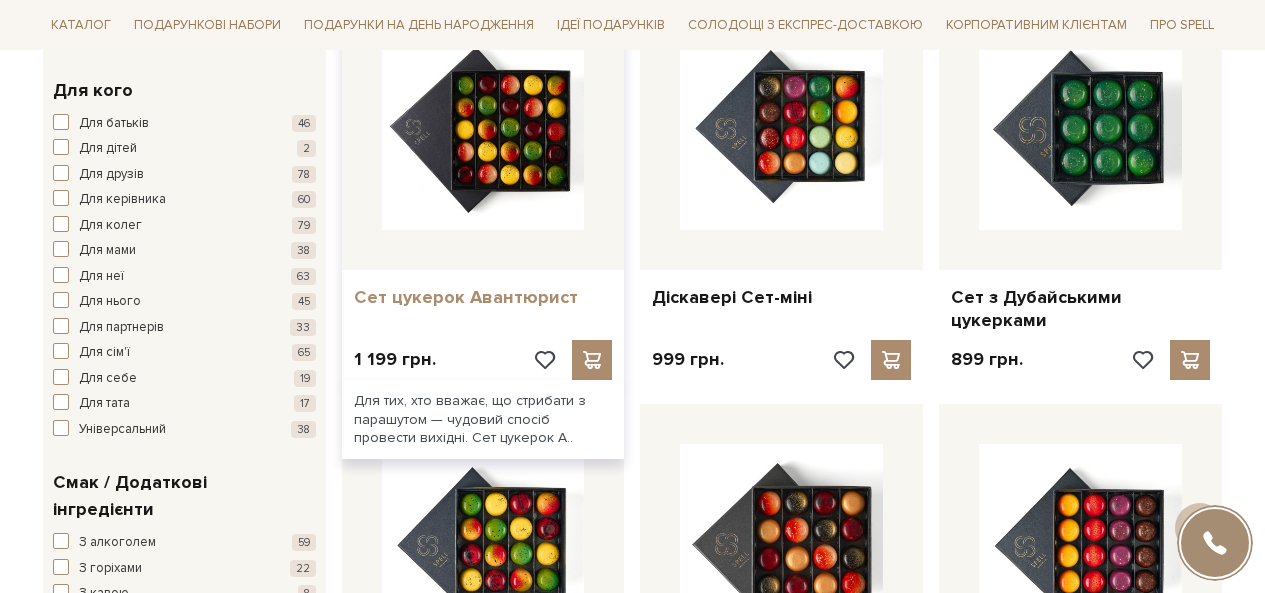 click on "Сет цукерок Авантюрист" at bounding box center (483, 297) 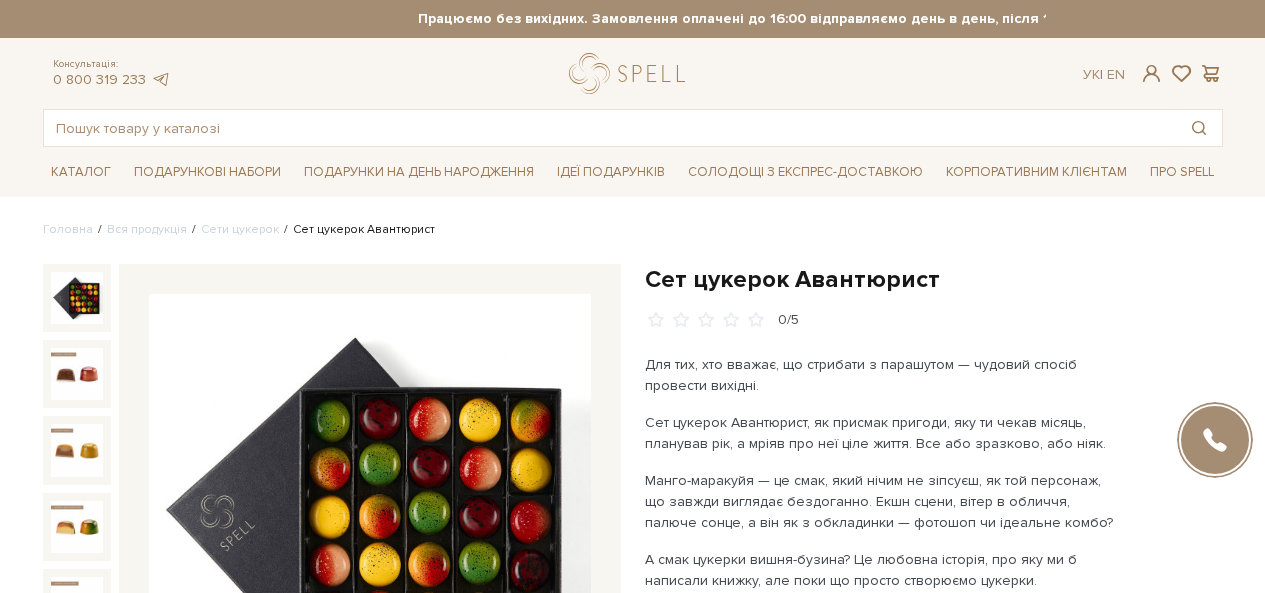 scroll, scrollTop: 0, scrollLeft: 0, axis: both 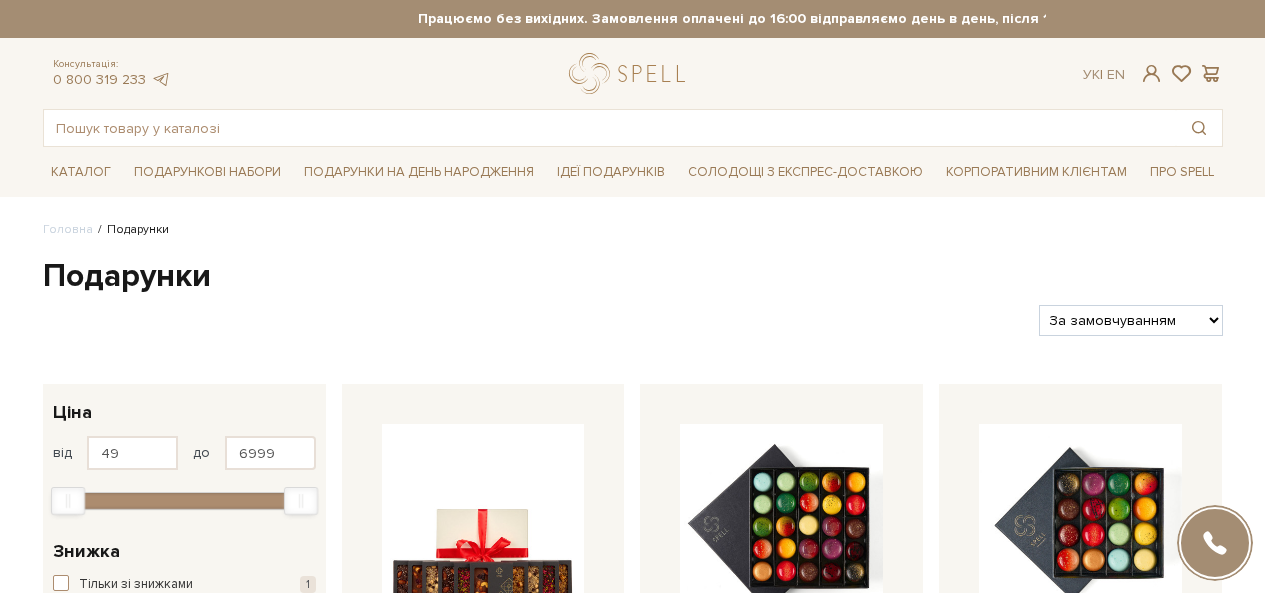 select on "https://spellchocolate.com/podarunki/?sort=p.price&order=ASC" 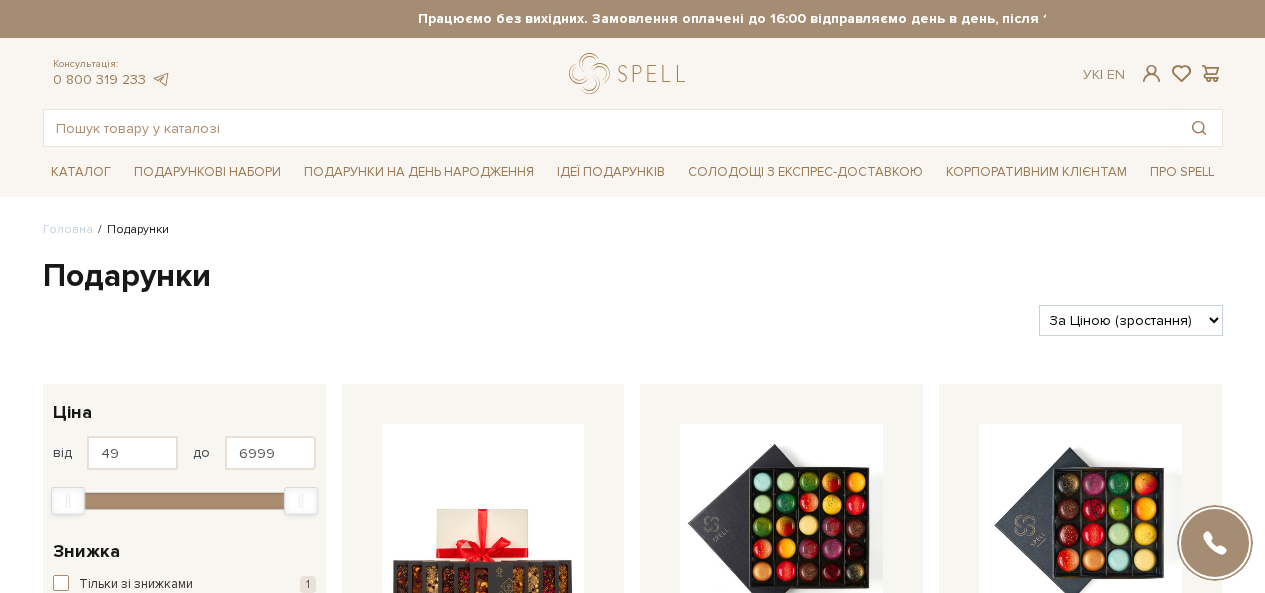 click on "За замовчуванням
За Ціною (зростання)
За Ціною (зменшення)
Новинки
За популярністю" at bounding box center (1130, 320) 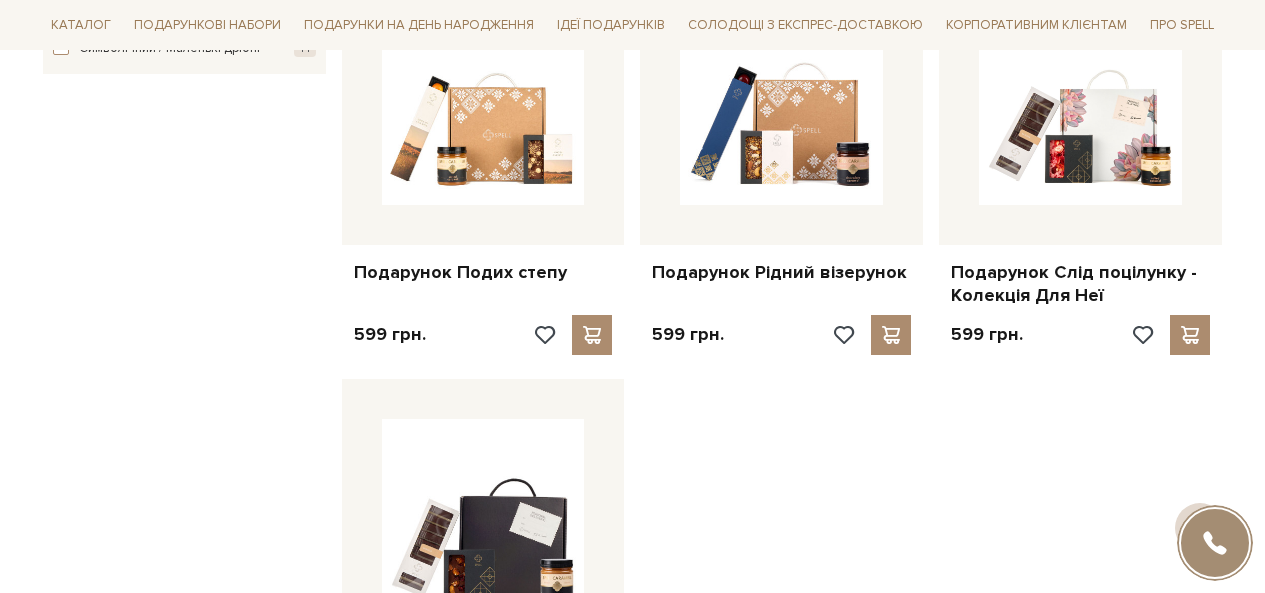 scroll, scrollTop: 0, scrollLeft: 0, axis: both 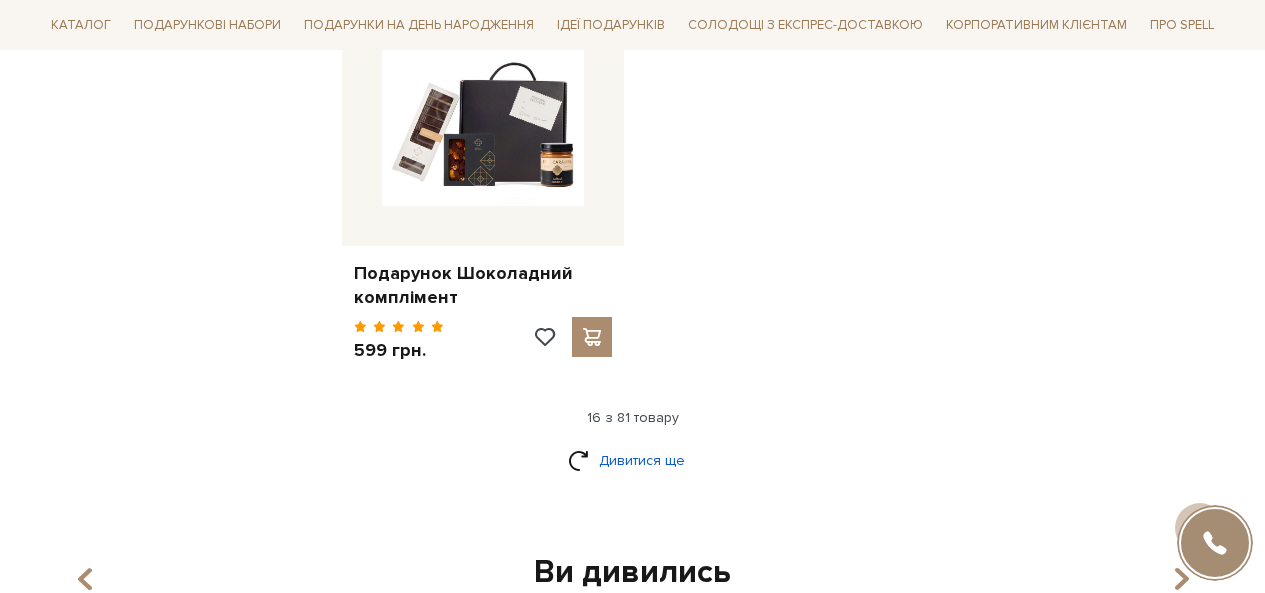 click on "Дивитися ще" at bounding box center (633, 460) 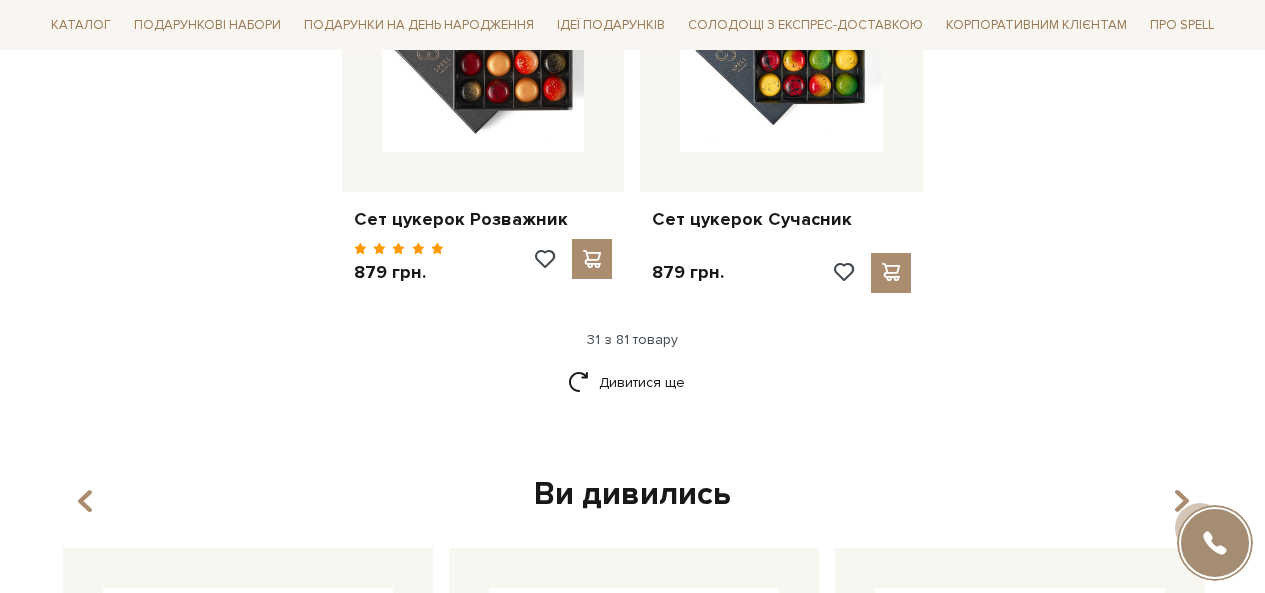 scroll, scrollTop: 4500, scrollLeft: 0, axis: vertical 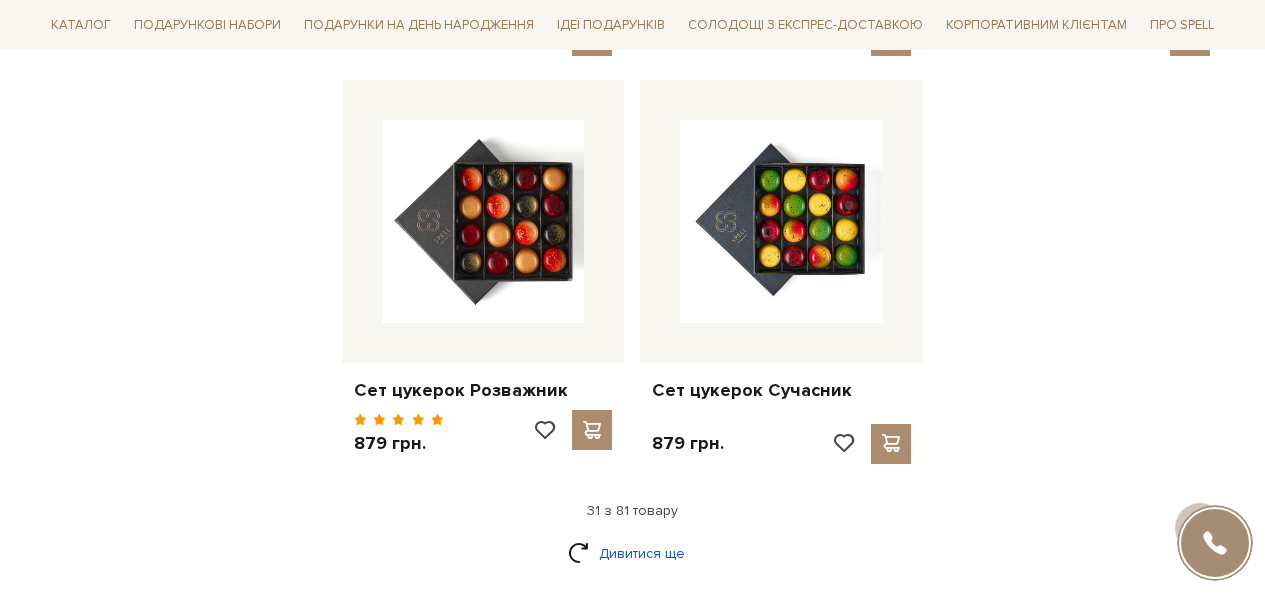 click on "Дивитися ще" at bounding box center [633, 553] 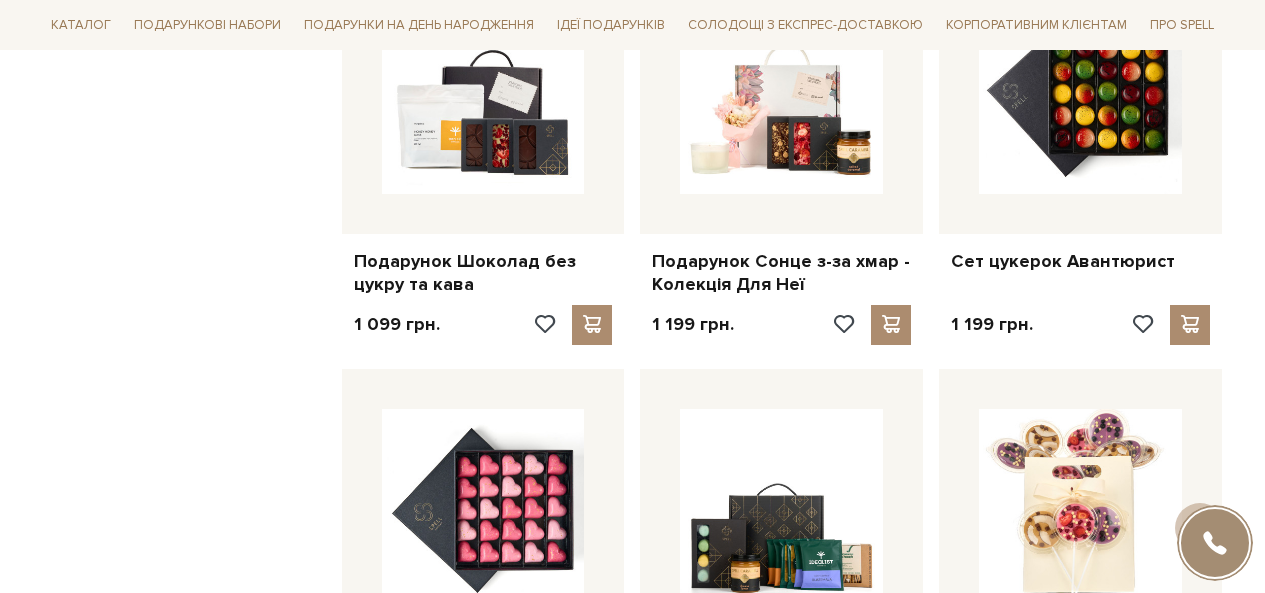 scroll, scrollTop: 6700, scrollLeft: 0, axis: vertical 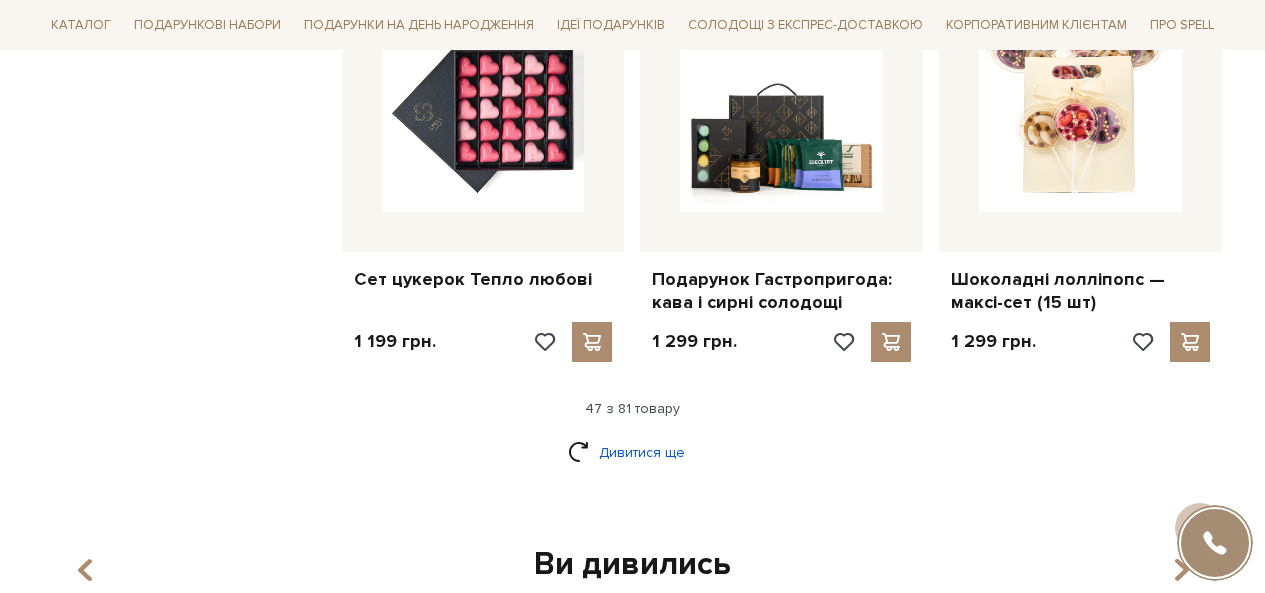 click on "Дивитися ще" at bounding box center [633, 452] 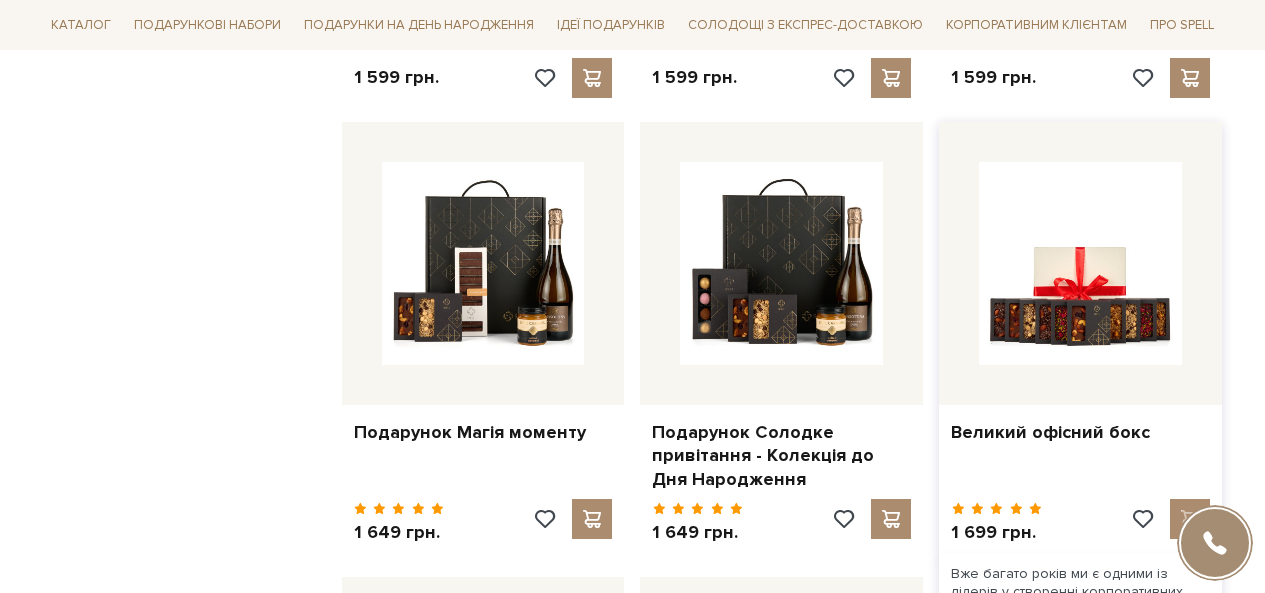 scroll, scrollTop: 8300, scrollLeft: 0, axis: vertical 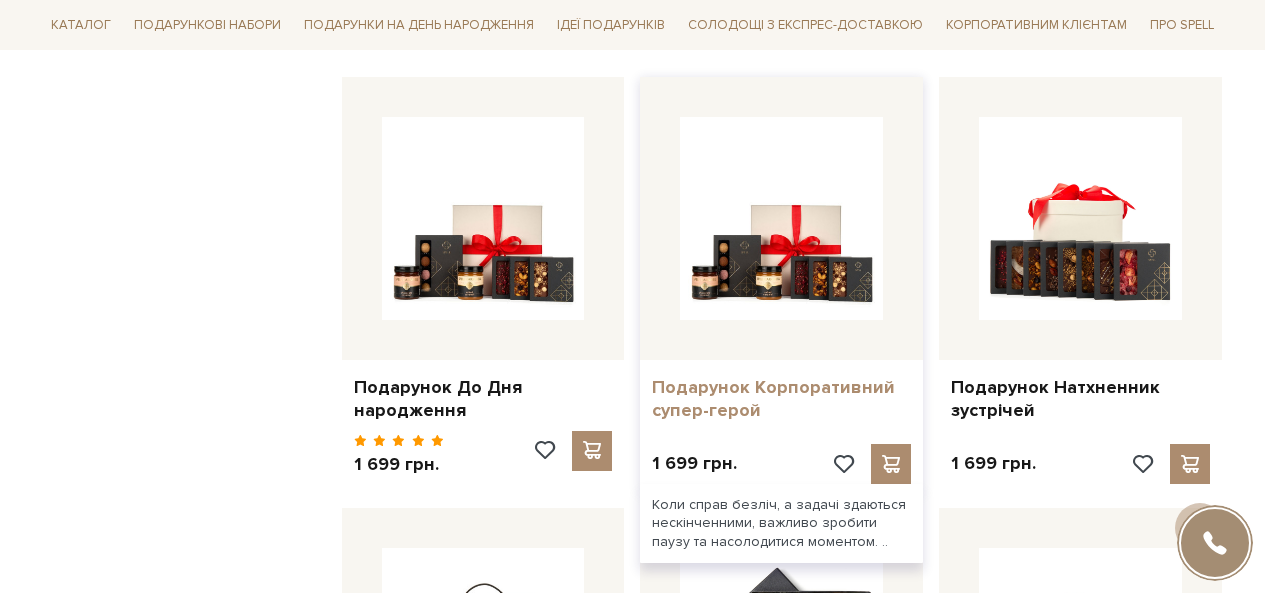 click on "Подарунок Корпоративний супер-герой" at bounding box center (781, 399) 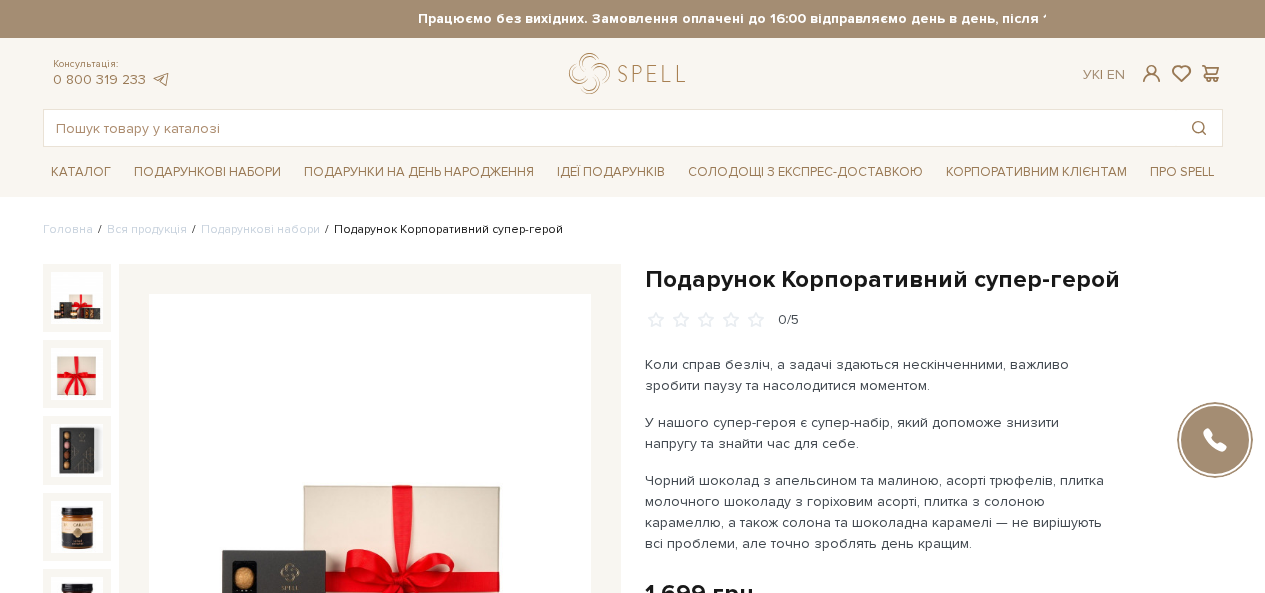 scroll, scrollTop: 0, scrollLeft: 0, axis: both 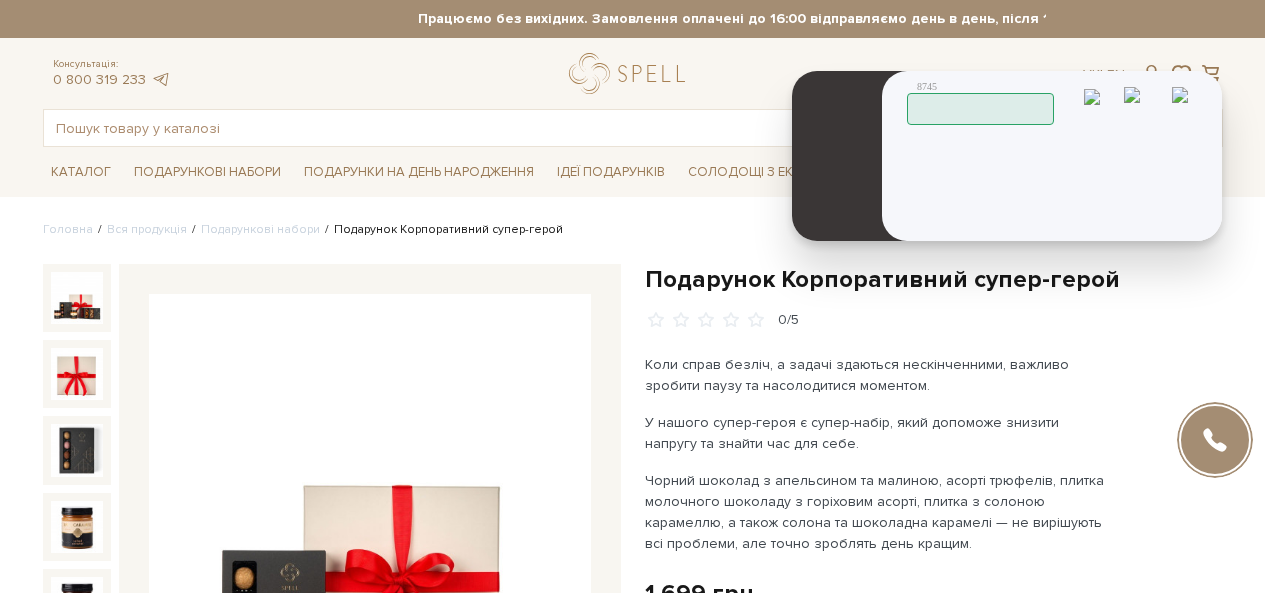 click on "Працюю" at bounding box center (1049, 109) 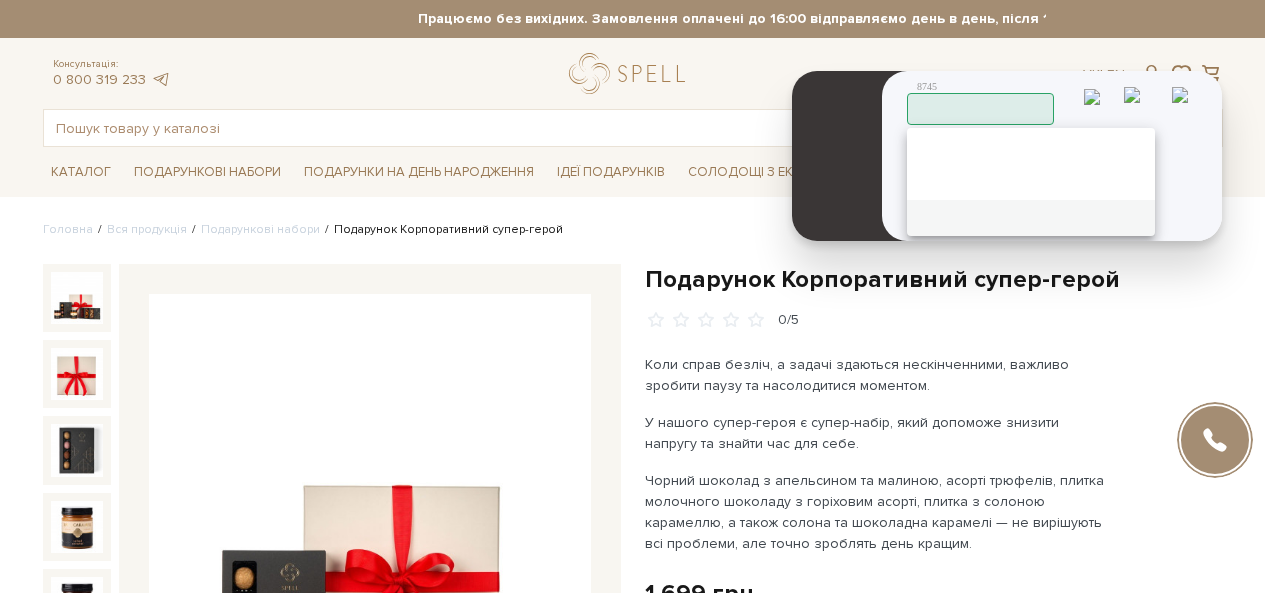 click on "Завершити роботу" at bounding box center (1139, 218) 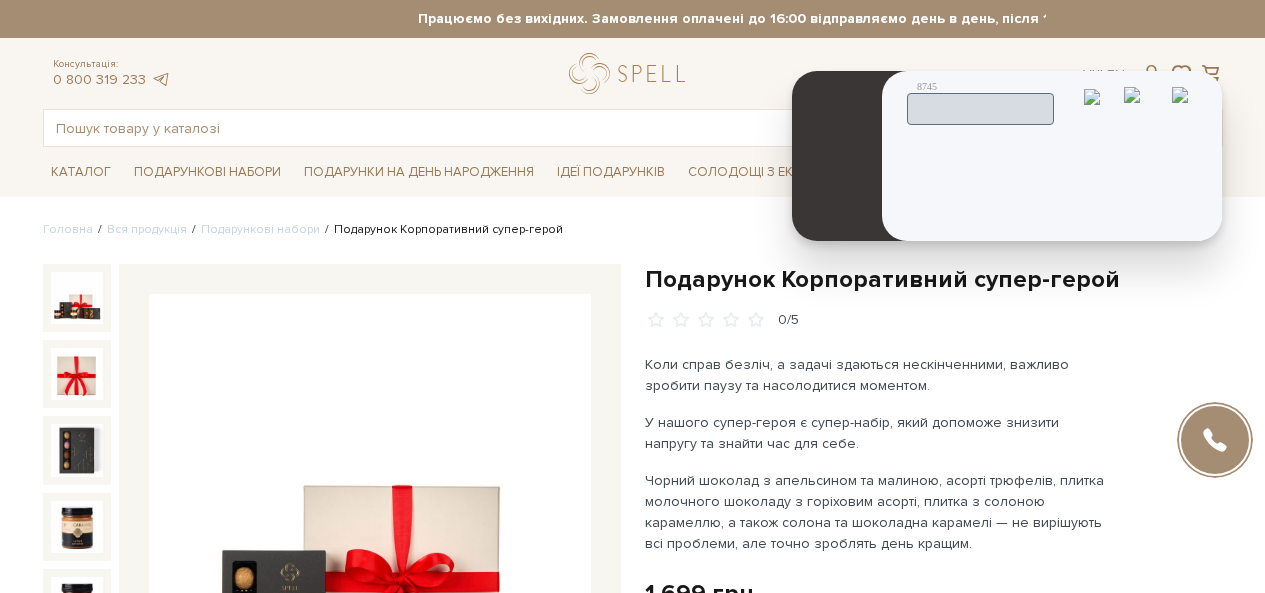 click at bounding box center (1186, 104) 